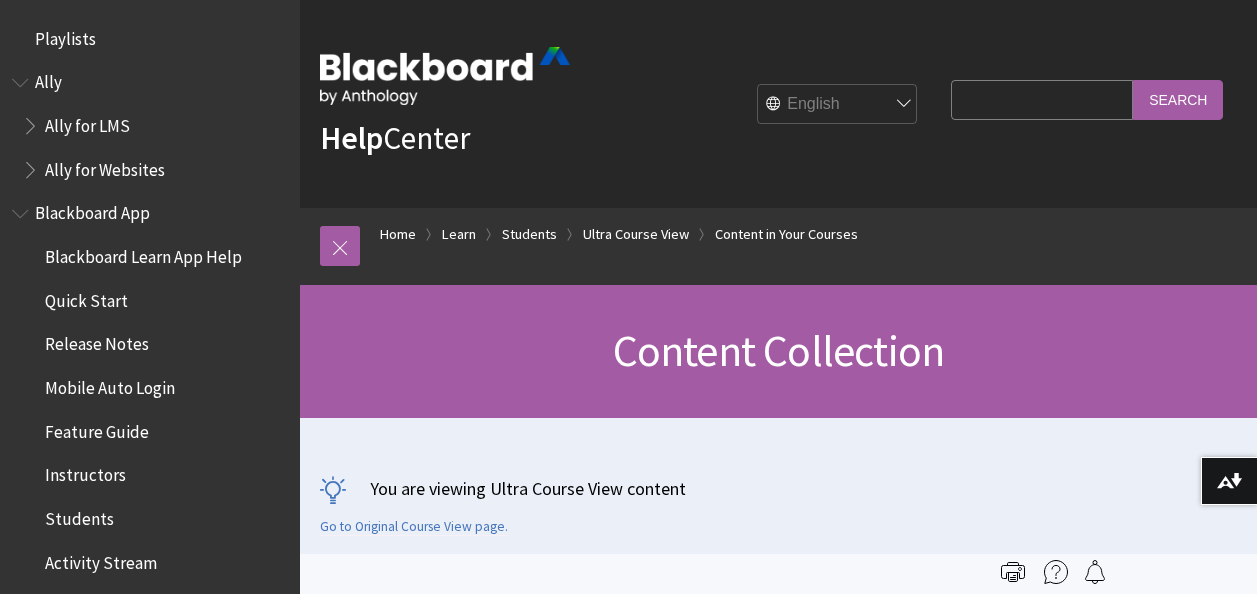 scroll, scrollTop: 0, scrollLeft: 0, axis: both 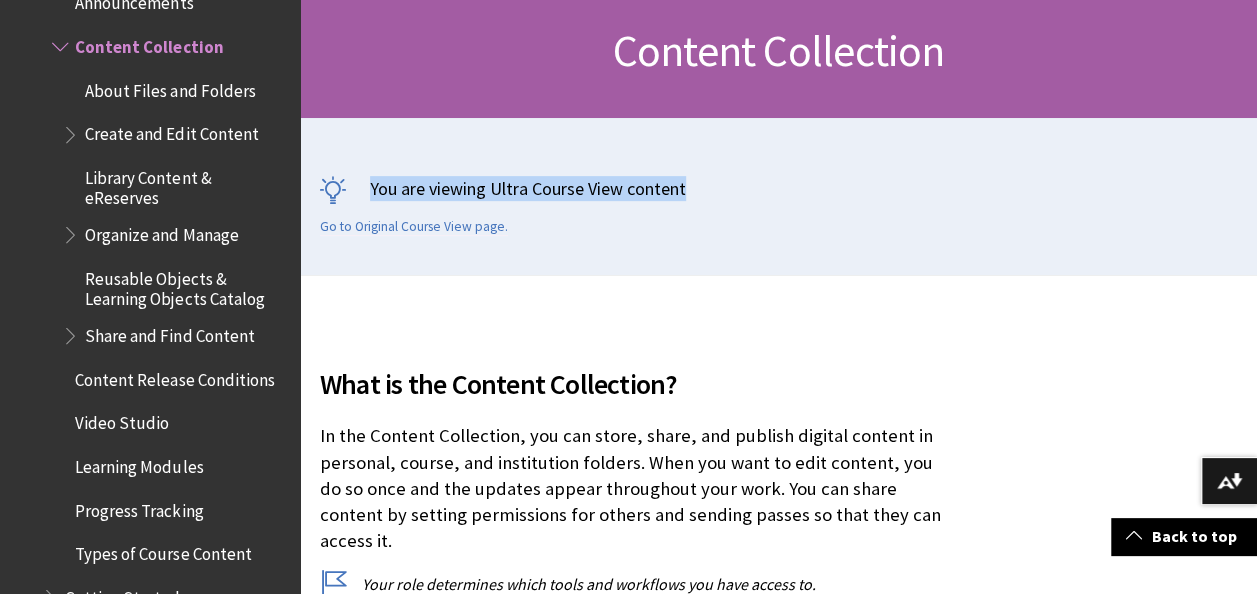 drag, startPoint x: 737, startPoint y: 194, endPoint x: 377, endPoint y: 148, distance: 362.927 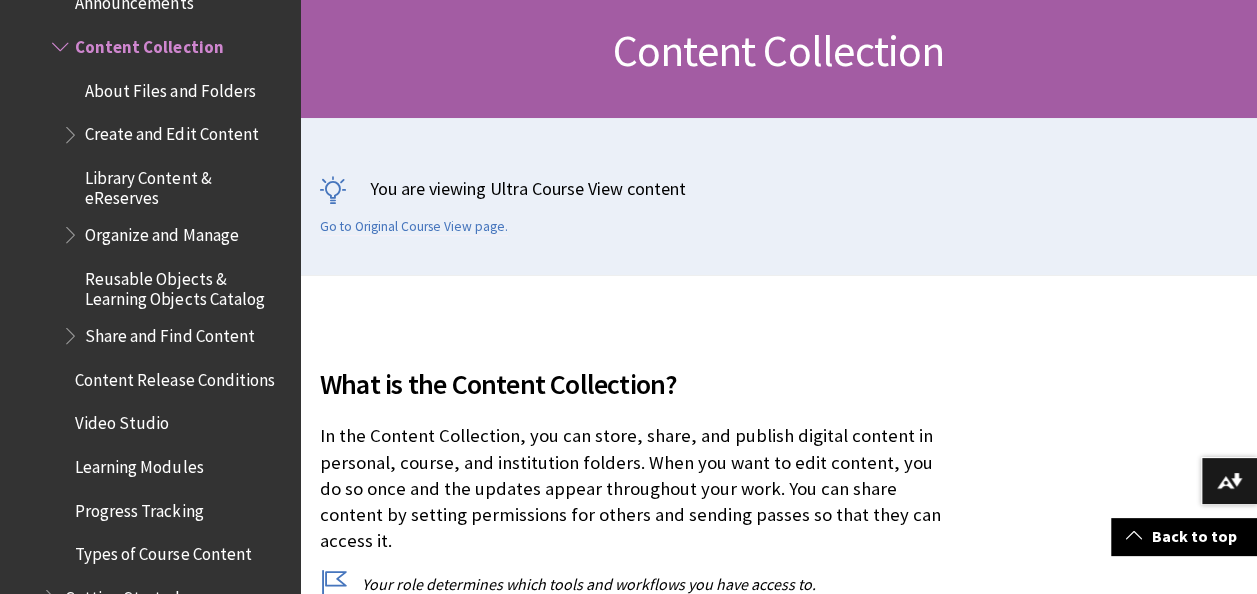 drag, startPoint x: 377, startPoint y: 148, endPoint x: 816, endPoint y: 290, distance: 461.39462 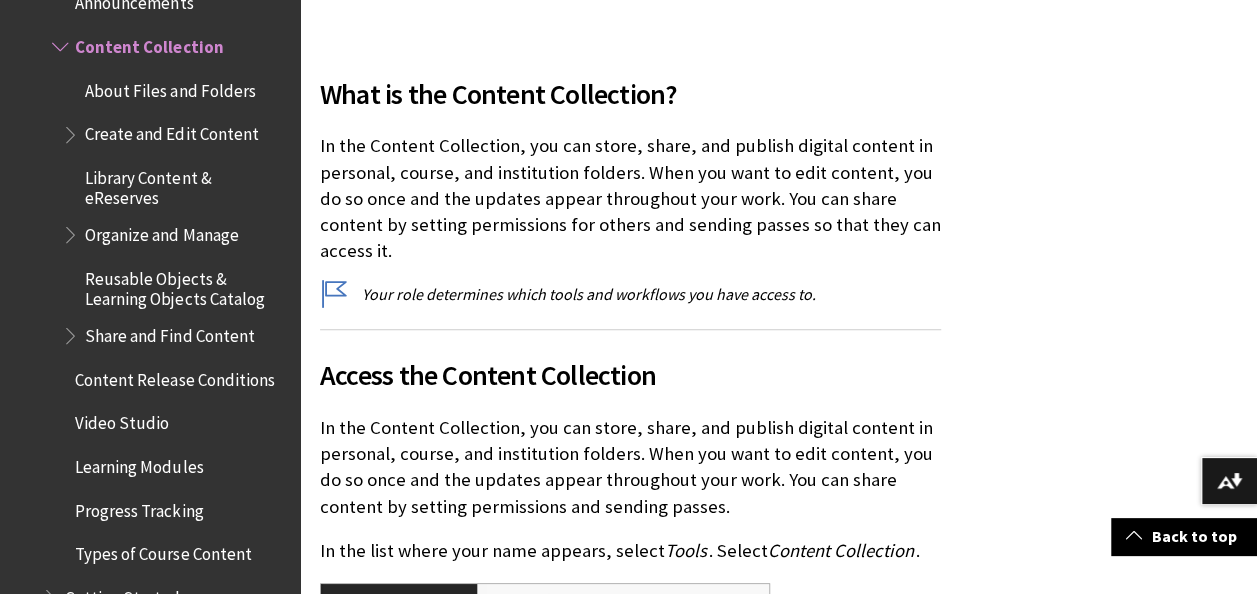 scroll, scrollTop: 800, scrollLeft: 0, axis: vertical 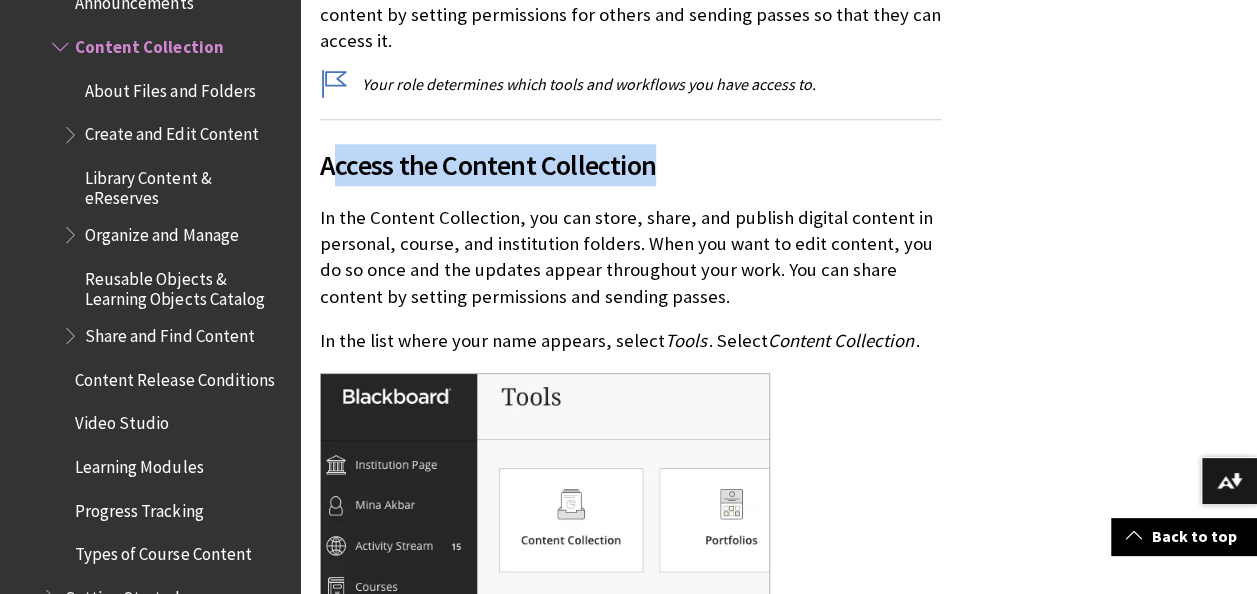 drag, startPoint x: 629, startPoint y: 136, endPoint x: 330, endPoint y: 132, distance: 299.02676 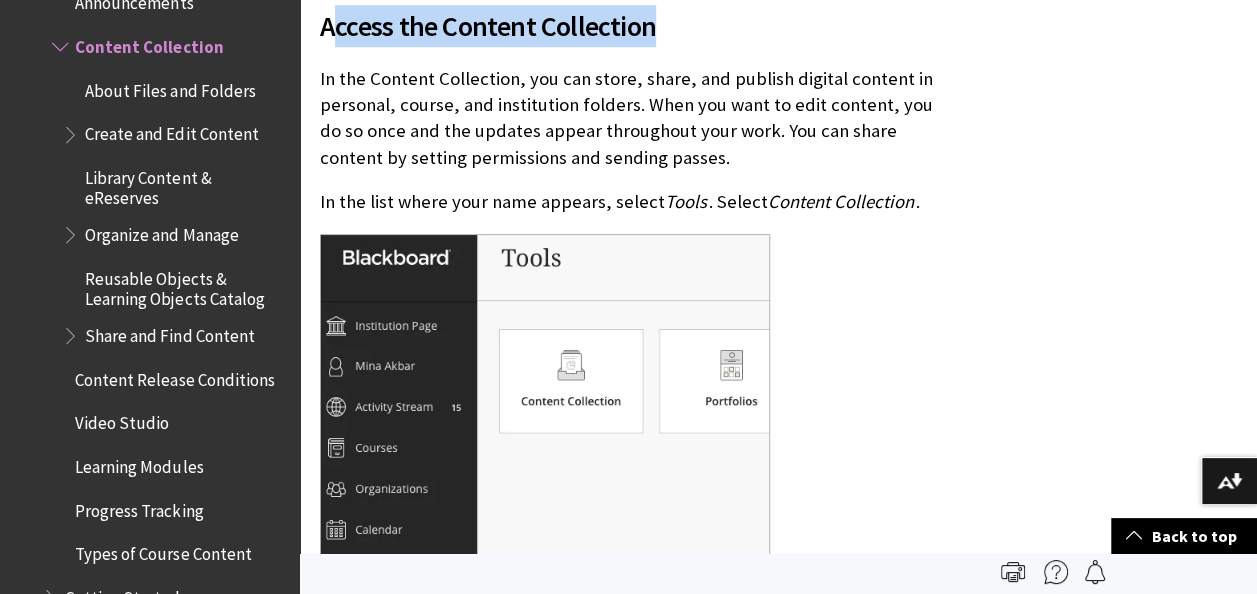 scroll, scrollTop: 900, scrollLeft: 0, axis: vertical 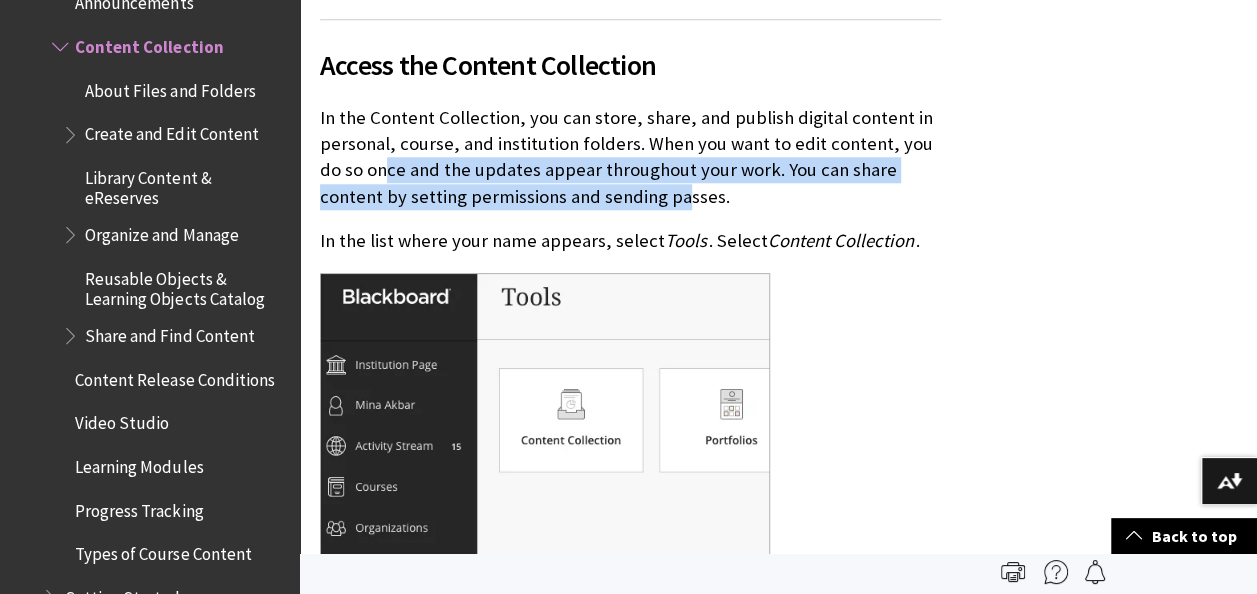 drag, startPoint x: 485, startPoint y: 169, endPoint x: 349, endPoint y: 140, distance: 139.05754 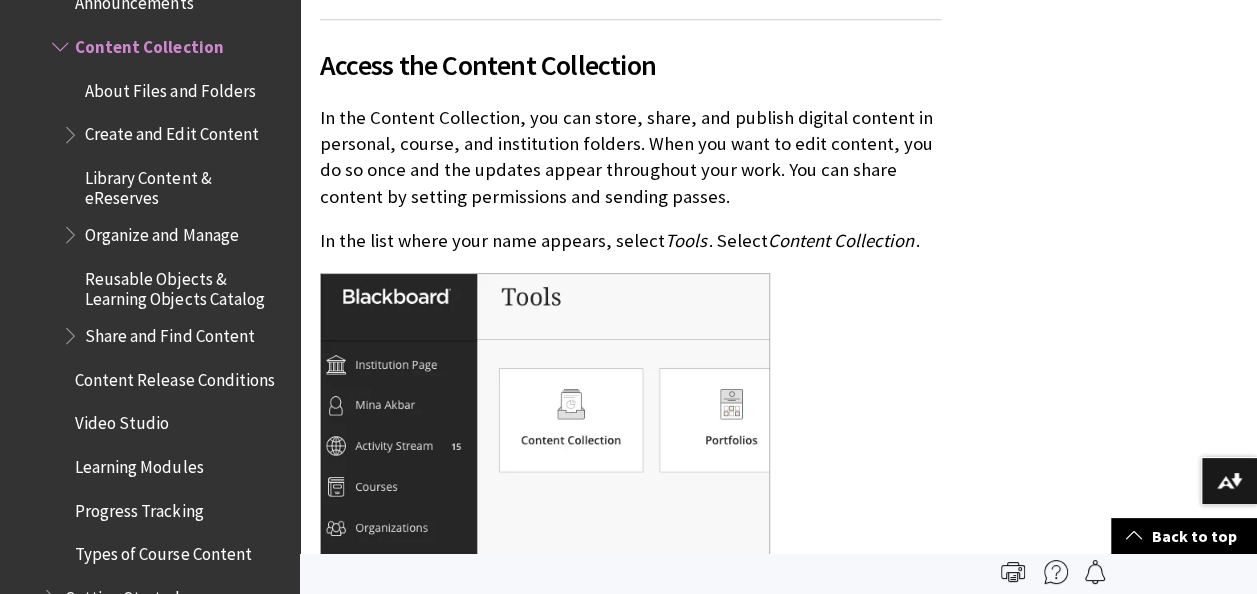 click on "What is the Content Collection?" at bounding box center [778, 296] 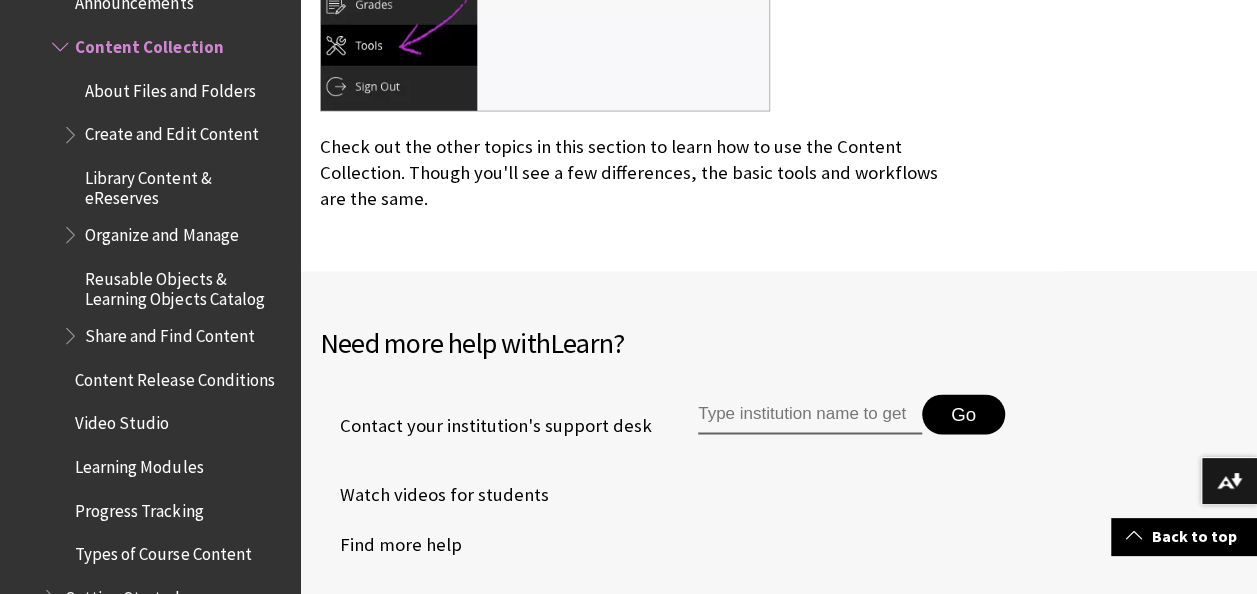 scroll, scrollTop: 1700, scrollLeft: 0, axis: vertical 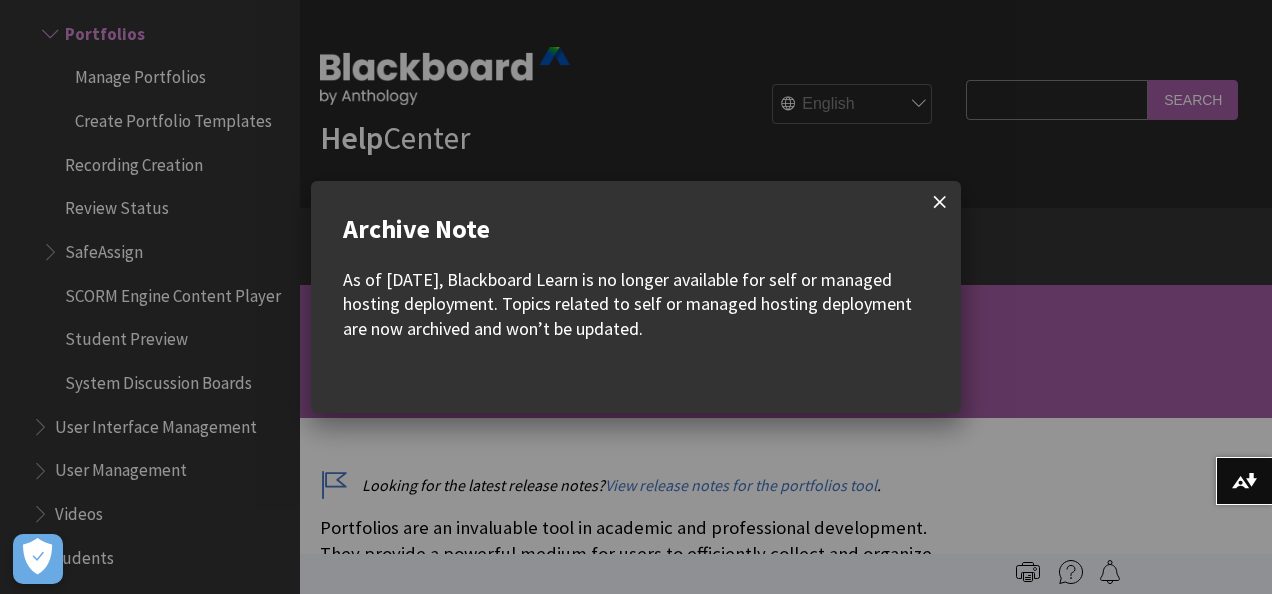 click at bounding box center [940, 202] 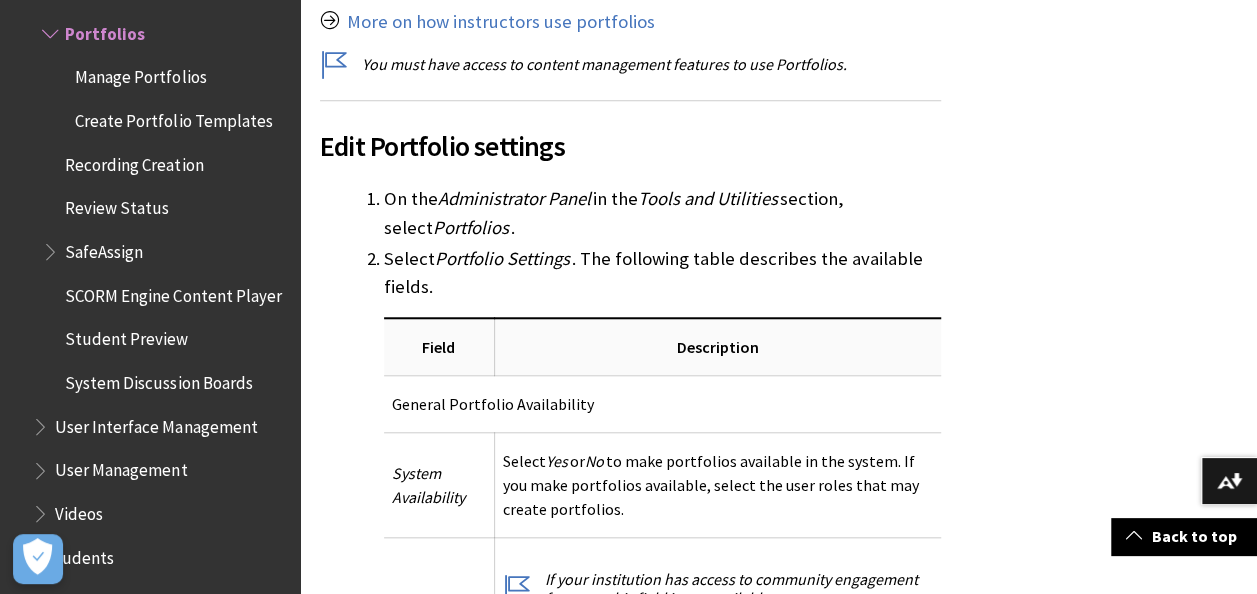 scroll, scrollTop: 800, scrollLeft: 0, axis: vertical 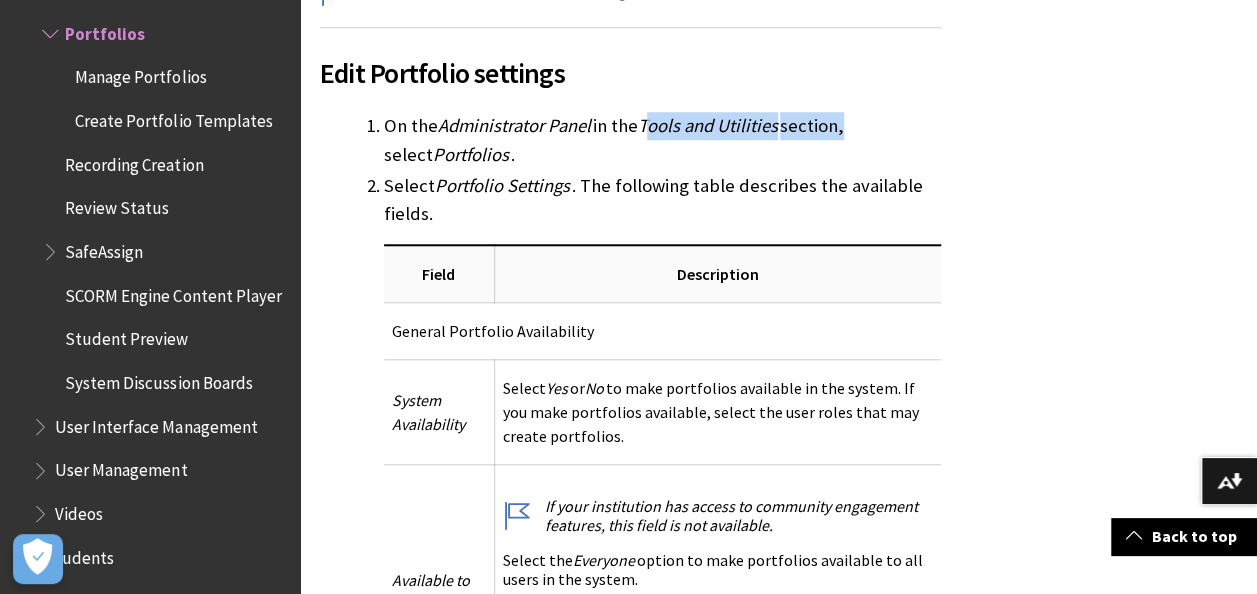 drag, startPoint x: 851, startPoint y: 126, endPoint x: 653, endPoint y: 118, distance: 198.16154 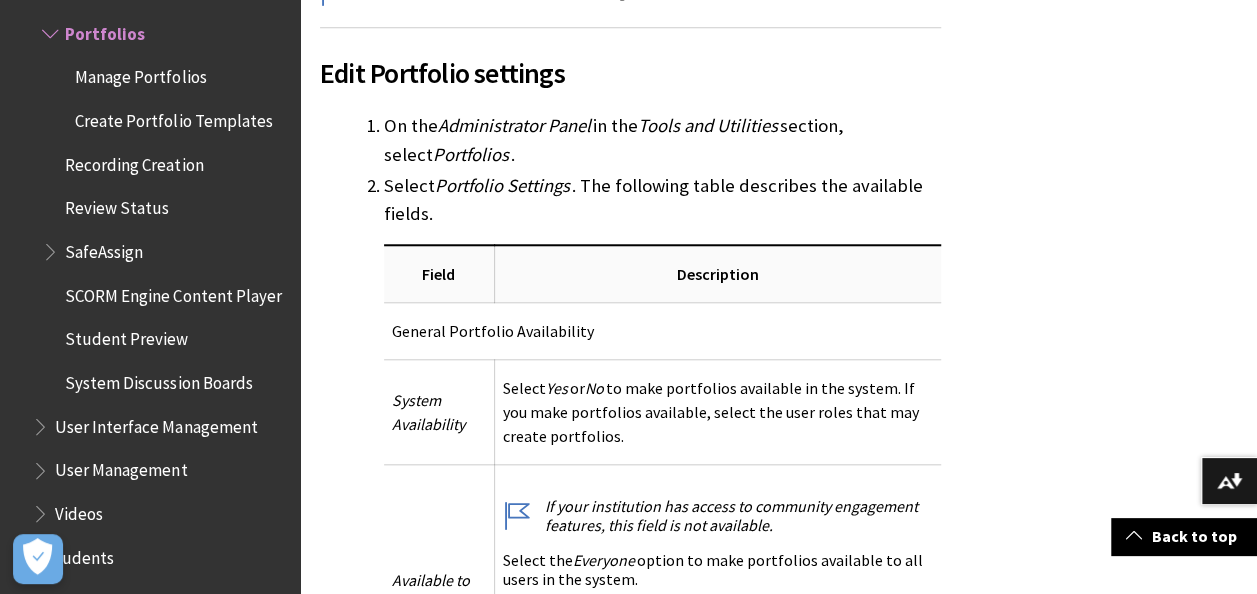 drag, startPoint x: 653, startPoint y: 118, endPoint x: 546, endPoint y: 152, distance: 112.27199 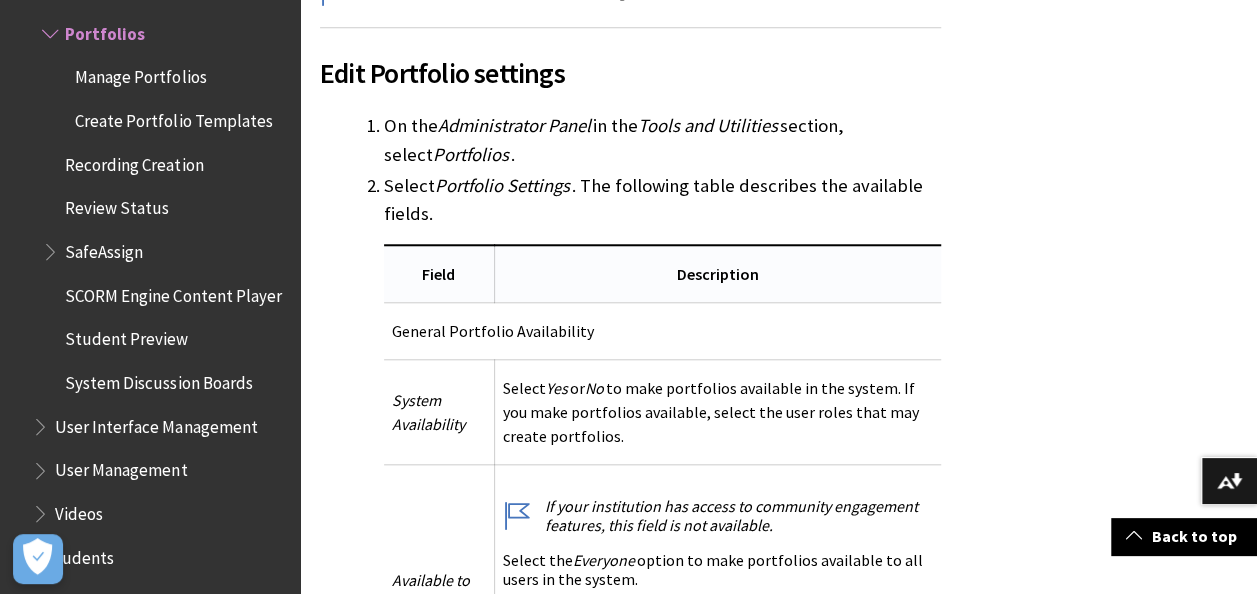 scroll, scrollTop: 900, scrollLeft: 0, axis: vertical 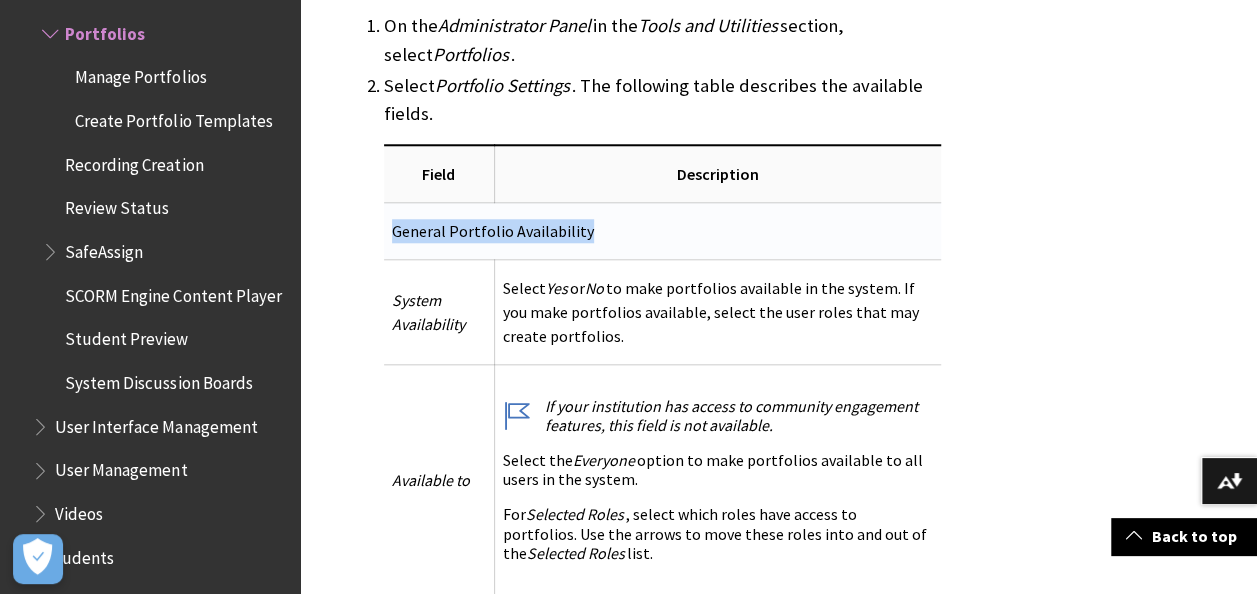 drag, startPoint x: 677, startPoint y: 213, endPoint x: 394, endPoint y: 206, distance: 283.08655 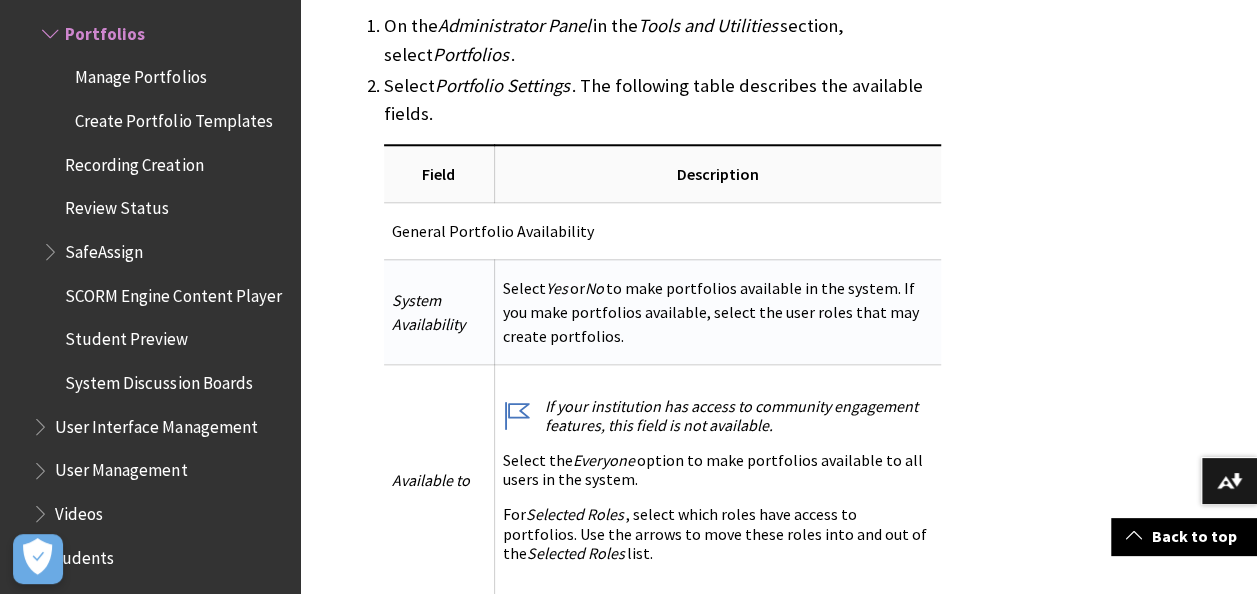 drag, startPoint x: 394, startPoint y: 206, endPoint x: 520, endPoint y: 286, distance: 149.25146 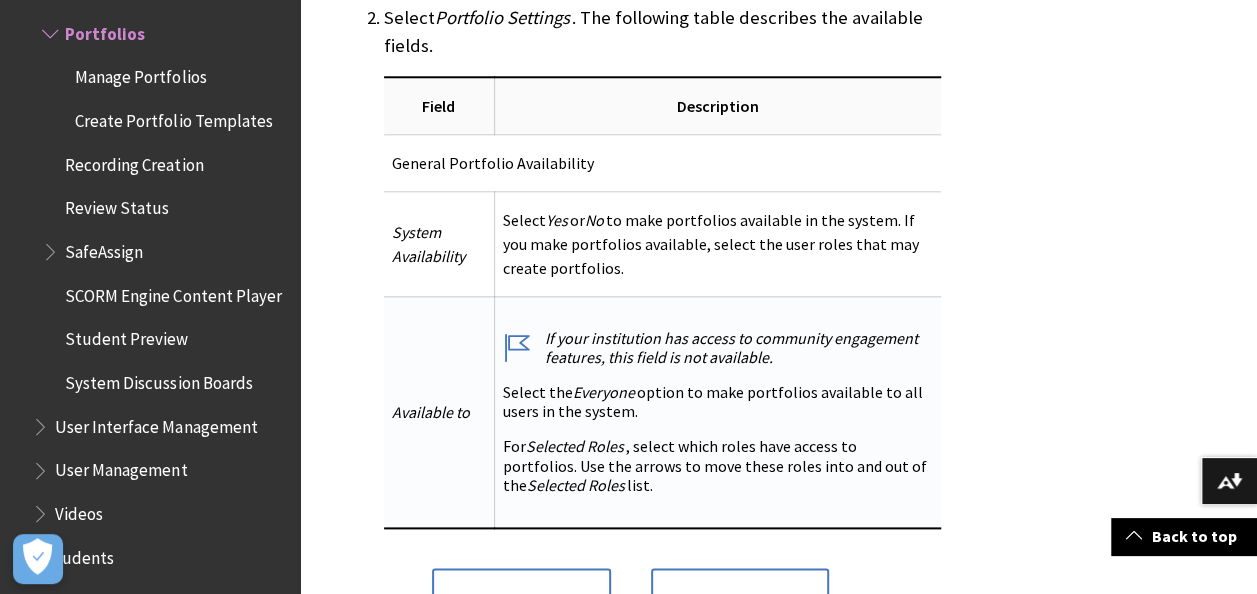 scroll, scrollTop: 1000, scrollLeft: 0, axis: vertical 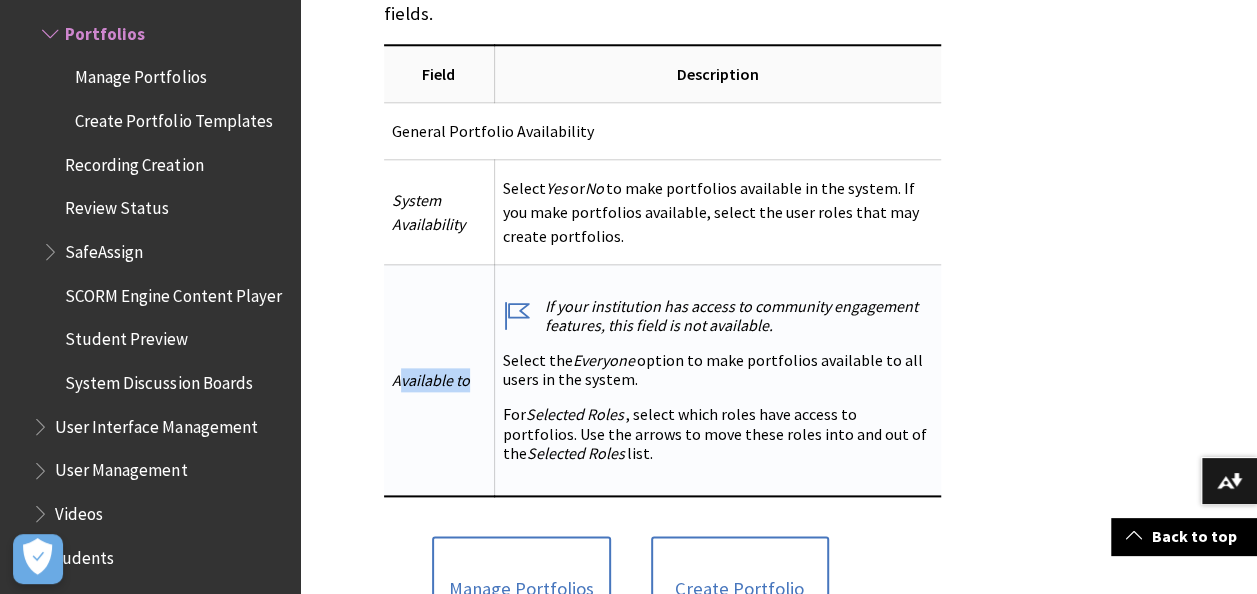 drag, startPoint x: 472, startPoint y: 373, endPoint x: 396, endPoint y: 362, distance: 76.79192 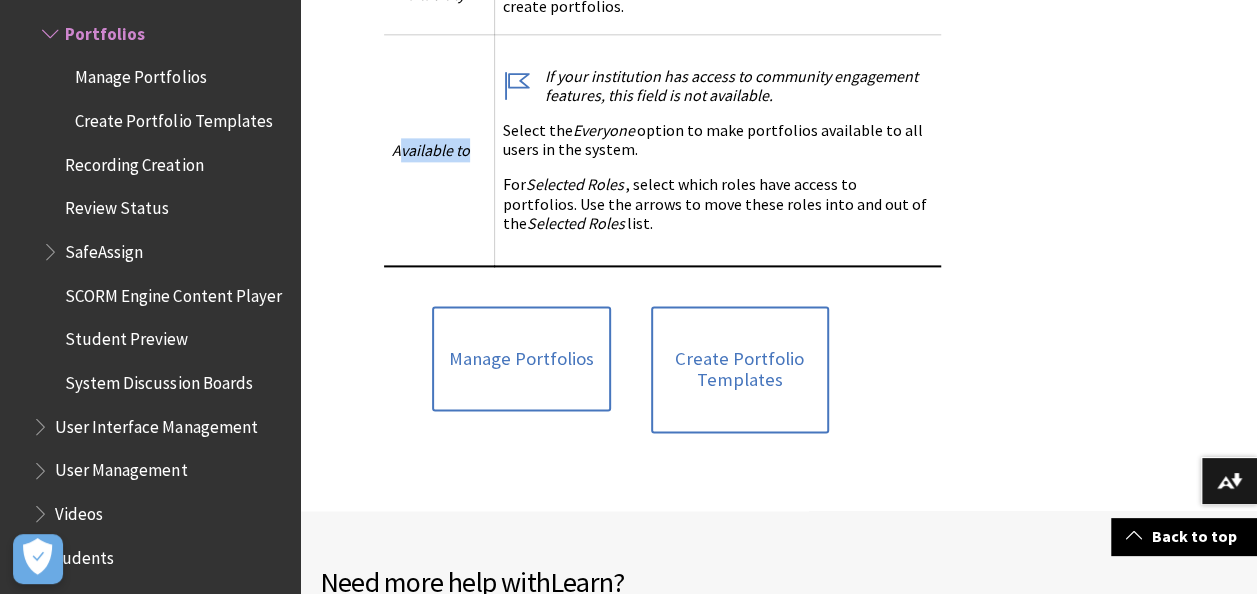 scroll, scrollTop: 1200, scrollLeft: 0, axis: vertical 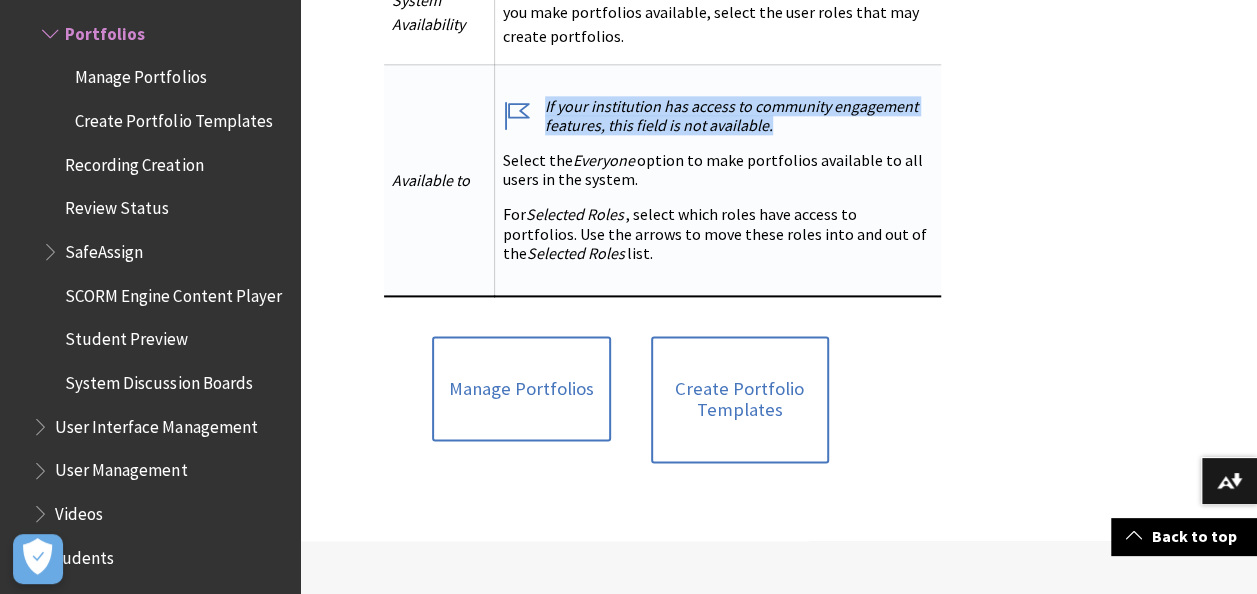 drag, startPoint x: 772, startPoint y: 132, endPoint x: 520, endPoint y: 113, distance: 252.71526 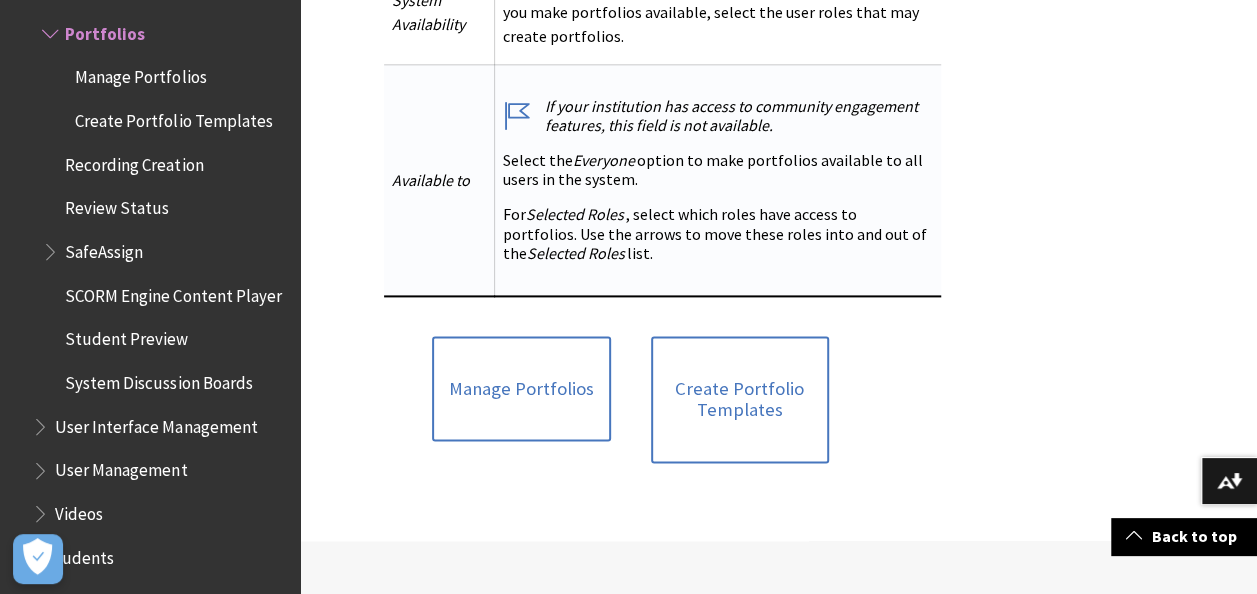 drag, startPoint x: 520, startPoint y: 113, endPoint x: 787, endPoint y: 218, distance: 286.90417 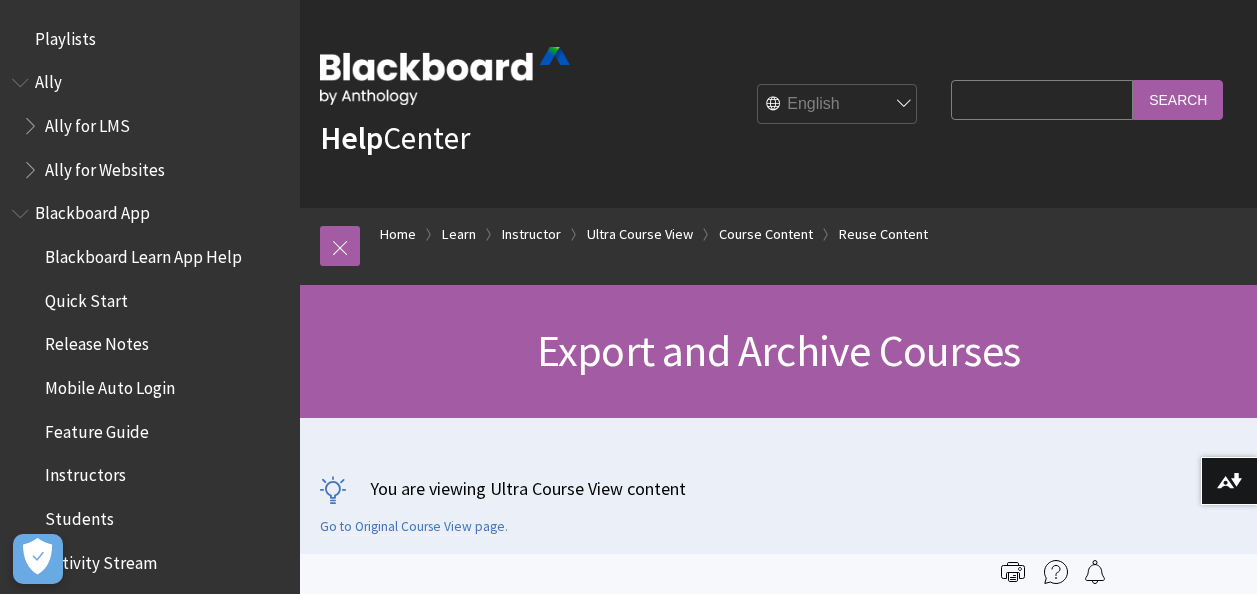 scroll, scrollTop: 0, scrollLeft: 0, axis: both 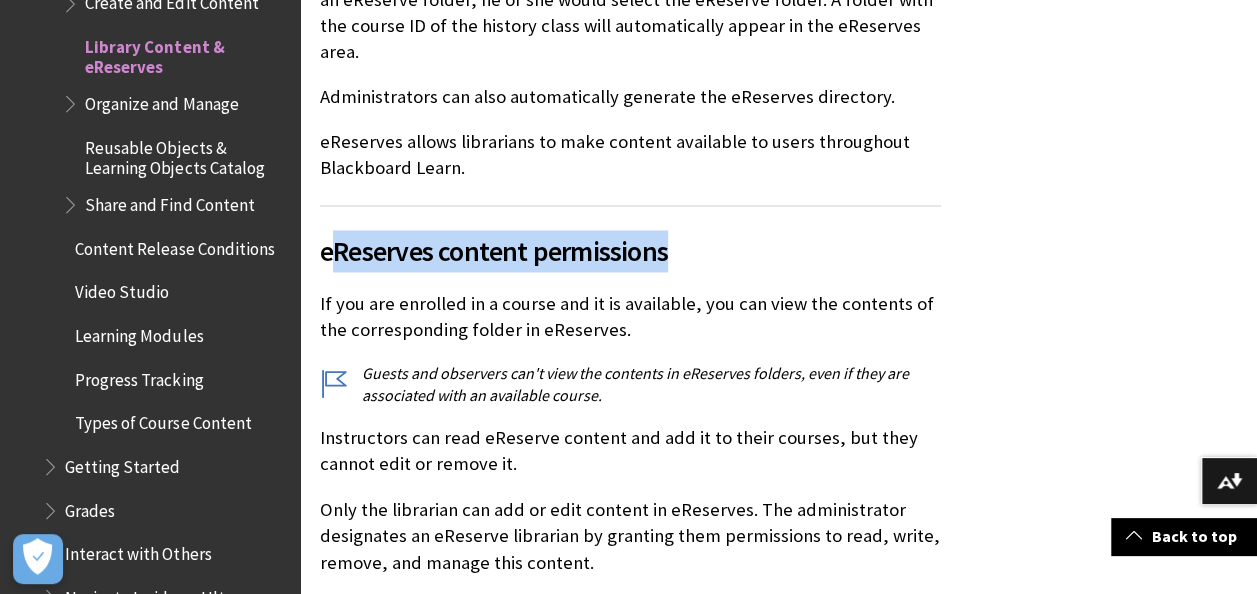 drag, startPoint x: 704, startPoint y: 220, endPoint x: 340, endPoint y: 230, distance: 364.13733 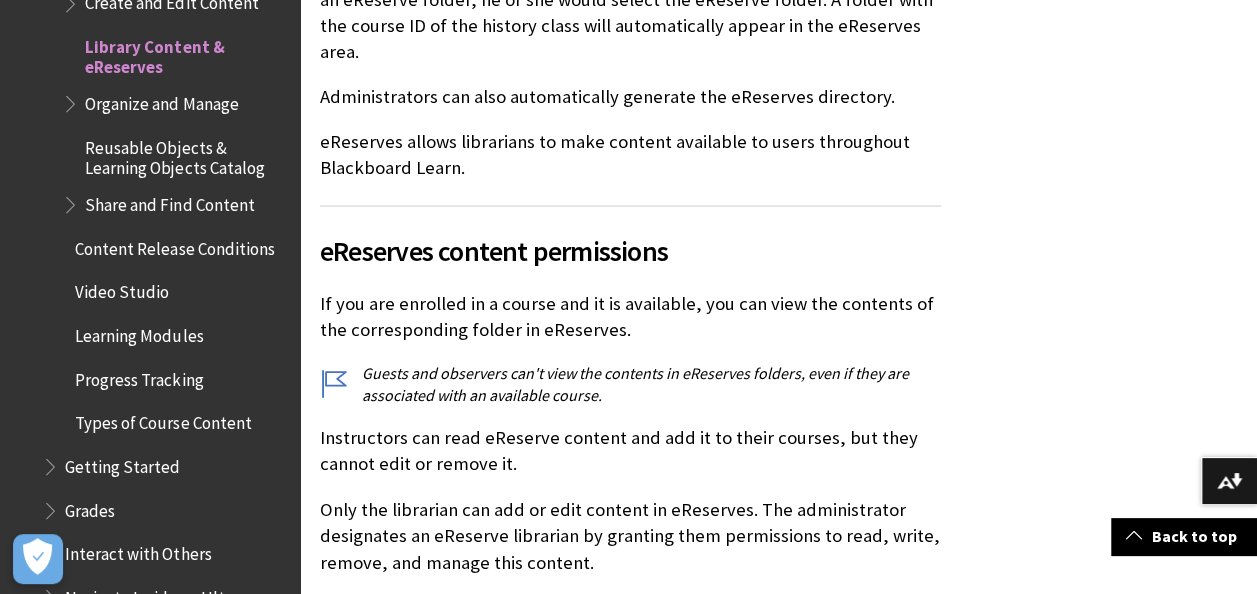 drag, startPoint x: 341, startPoint y: 230, endPoint x: 535, endPoint y: 268, distance: 197.68661 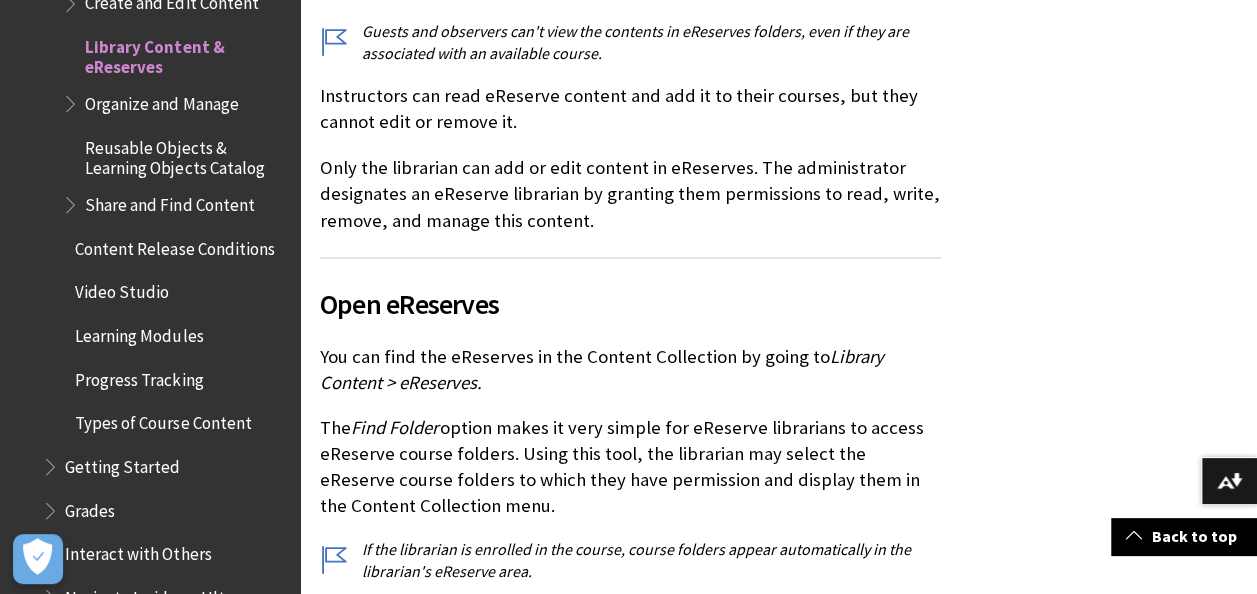 scroll, scrollTop: 1800, scrollLeft: 0, axis: vertical 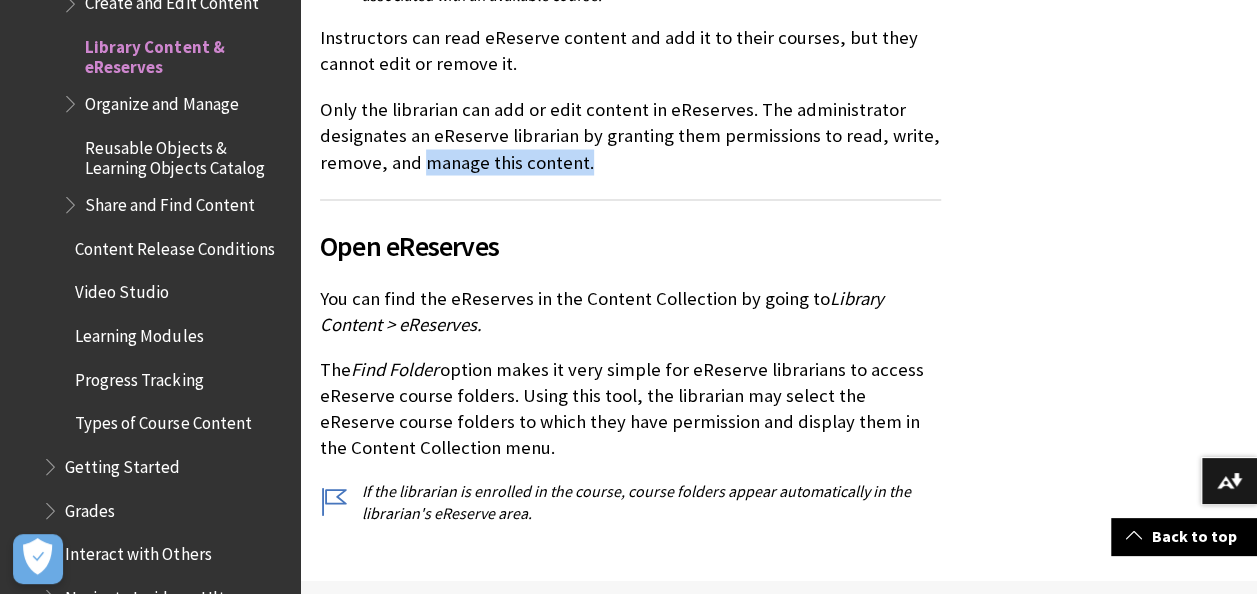 drag, startPoint x: 612, startPoint y: 141, endPoint x: 419, endPoint y: 120, distance: 194.13913 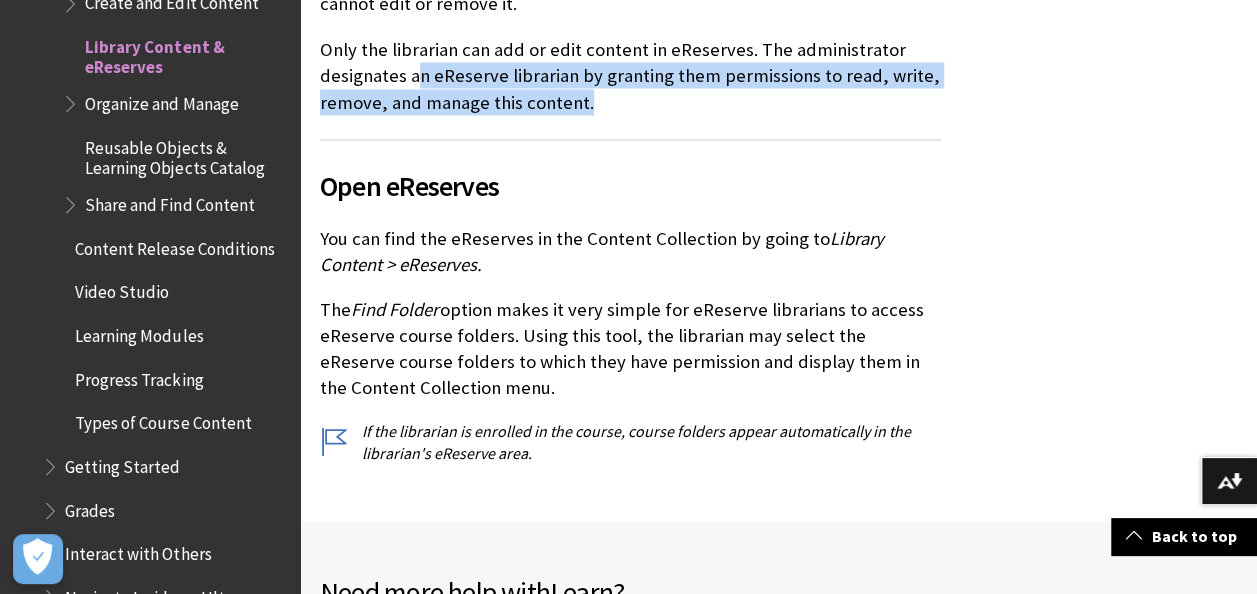 scroll, scrollTop: 1900, scrollLeft: 0, axis: vertical 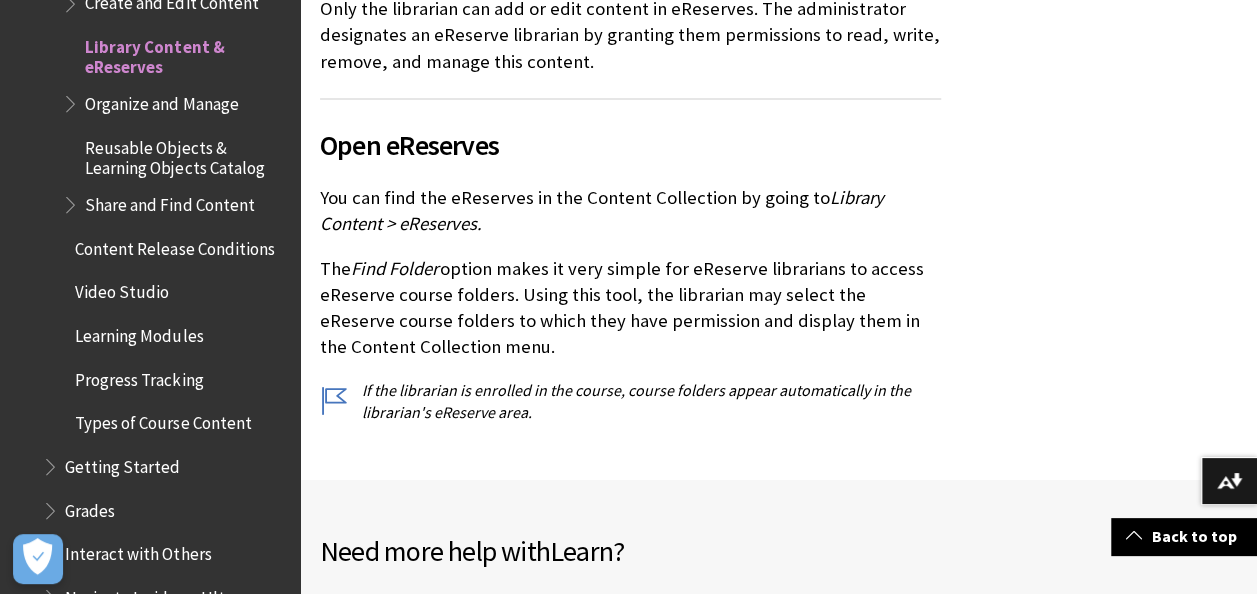 click on "You can find the eReserves in the Content Collection by going to  Library Content > eReserves." at bounding box center (630, 211) 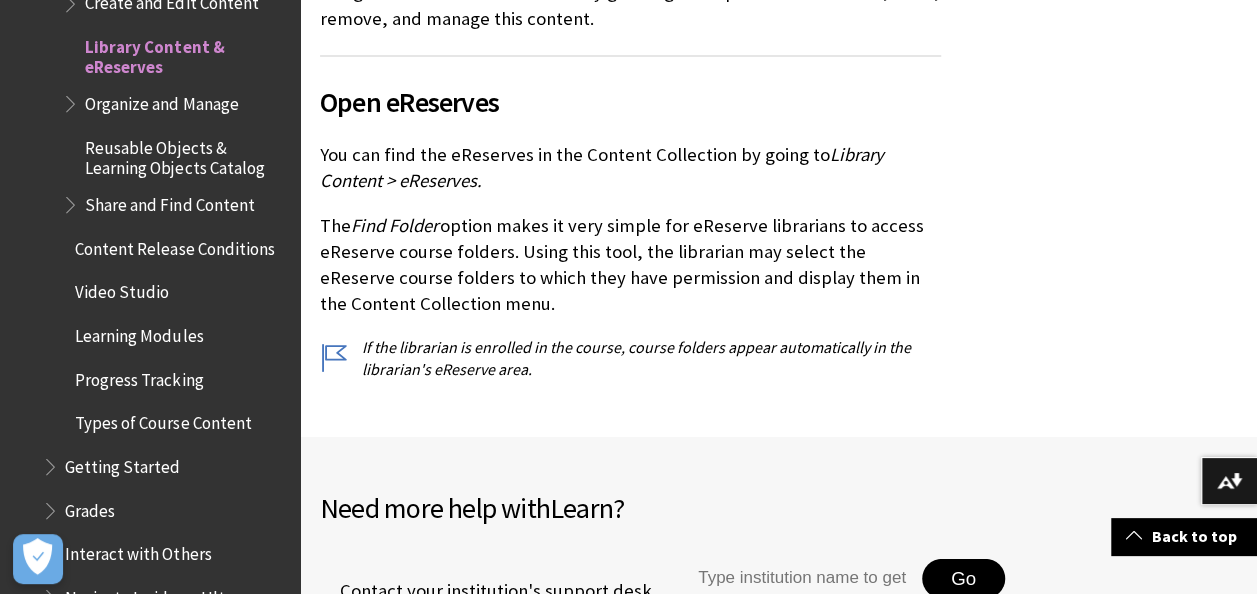 scroll, scrollTop: 2000, scrollLeft: 0, axis: vertical 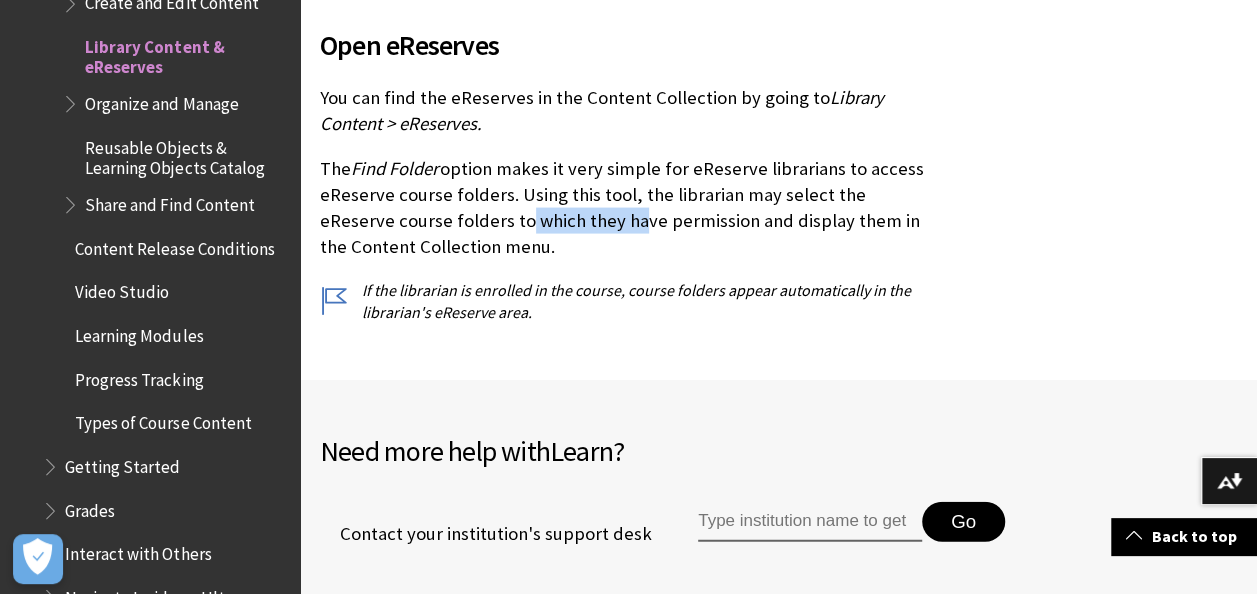 drag, startPoint x: 439, startPoint y: 192, endPoint x: 552, endPoint y: 199, distance: 113.216606 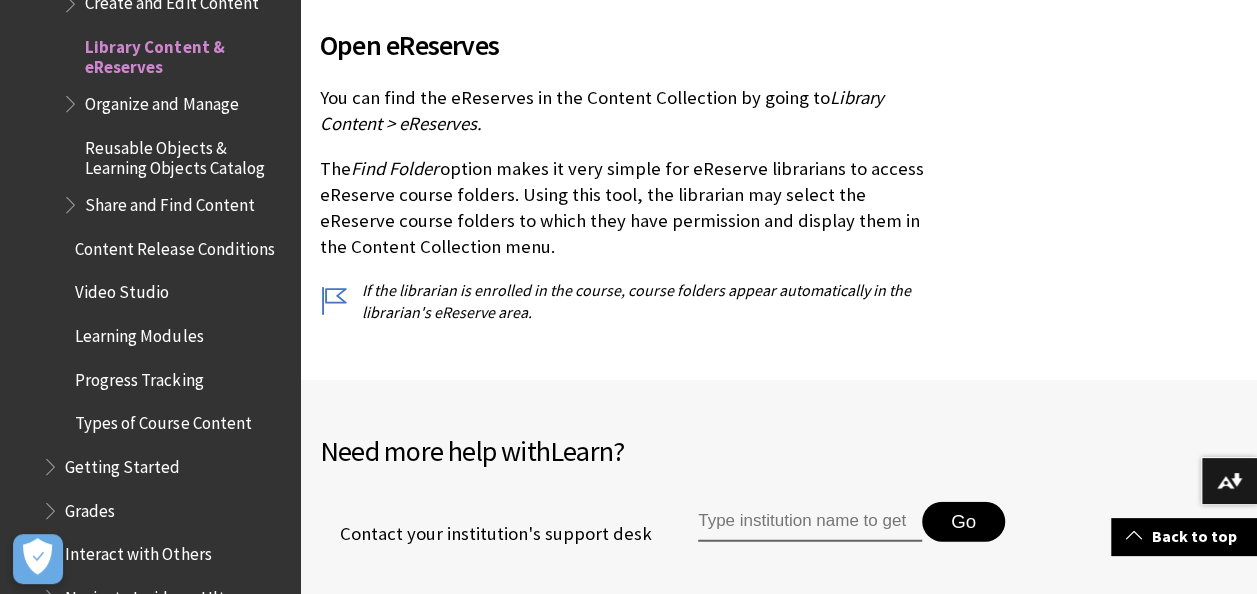 drag, startPoint x: 552, startPoint y: 199, endPoint x: 695, endPoint y: 224, distance: 145.16887 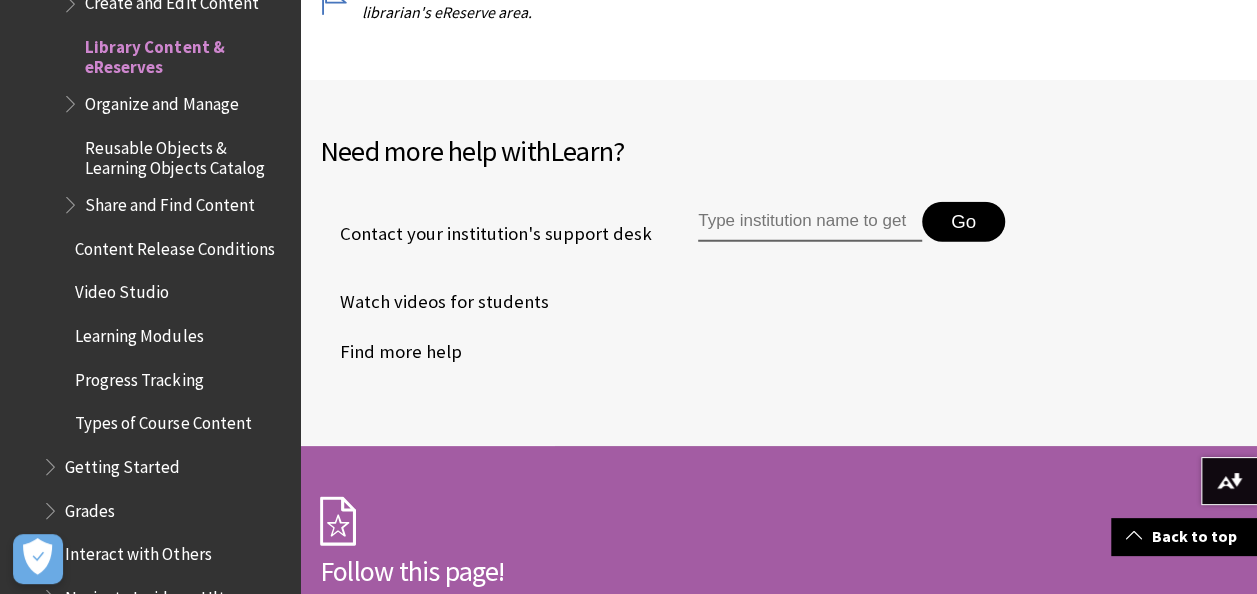 scroll, scrollTop: 2100, scrollLeft: 0, axis: vertical 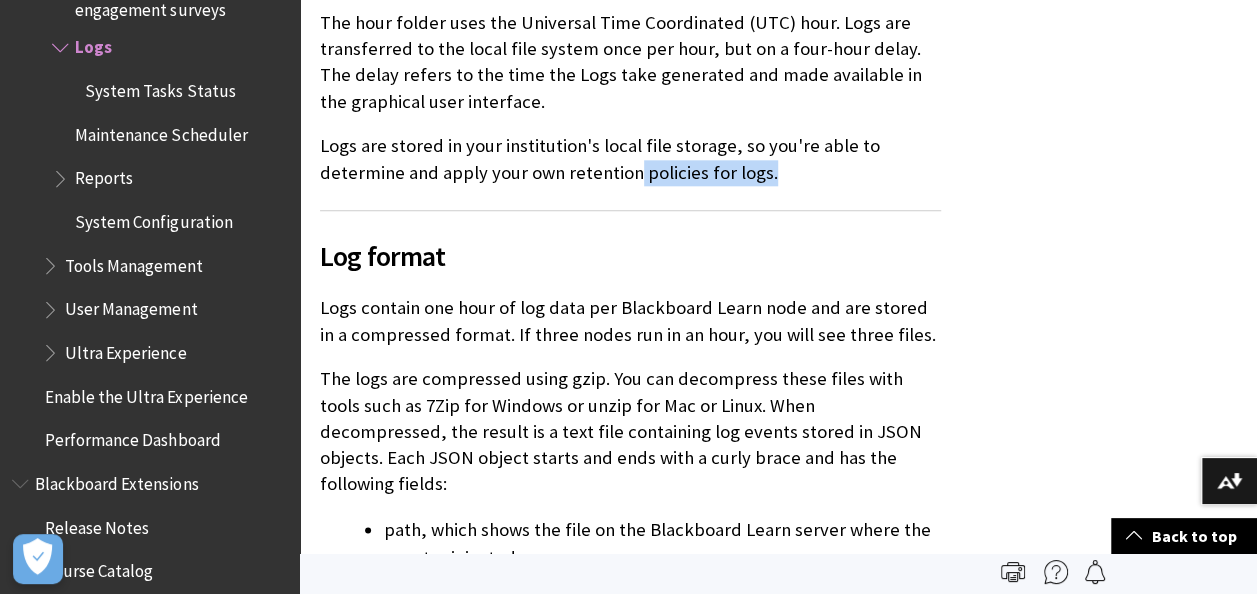 drag, startPoint x: 771, startPoint y: 179, endPoint x: 632, endPoint y: 172, distance: 139.17615 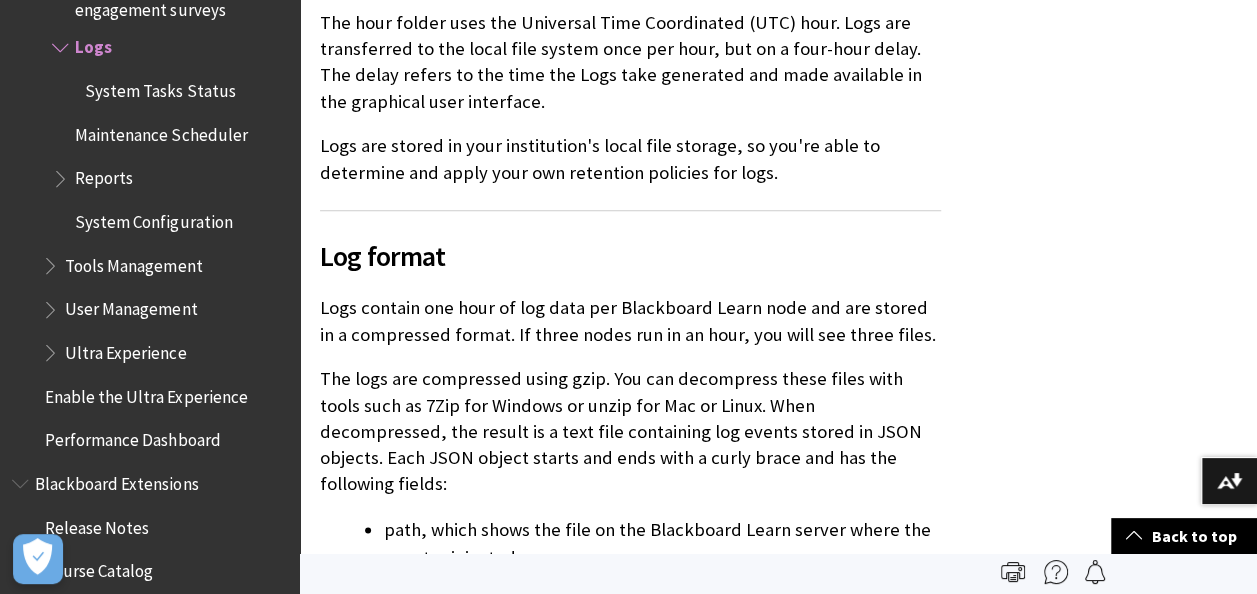 drag, startPoint x: 632, startPoint y: 172, endPoint x: 644, endPoint y: 190, distance: 21.633308 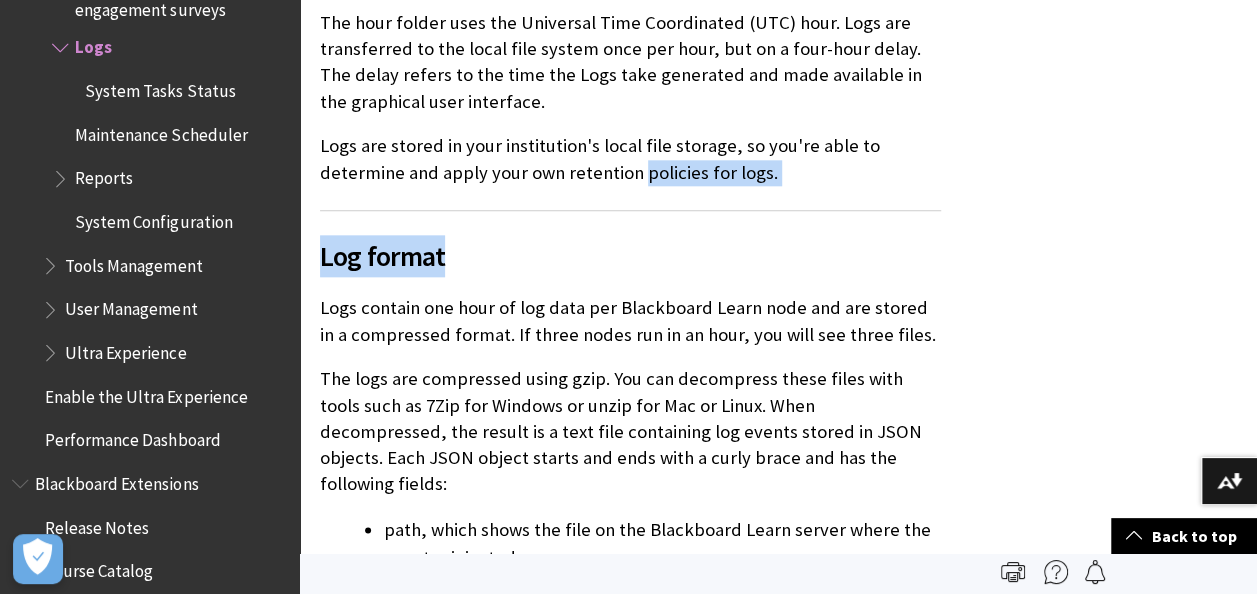 drag, startPoint x: 638, startPoint y: 180, endPoint x: 765, endPoint y: 198, distance: 128.26924 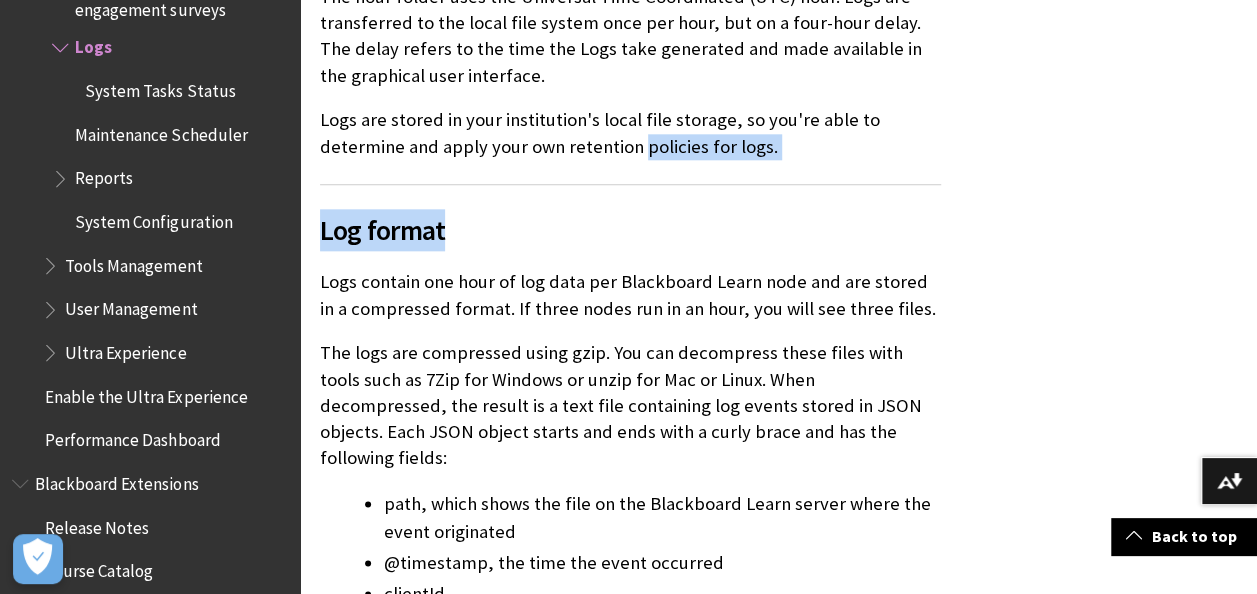 scroll, scrollTop: 1100, scrollLeft: 0, axis: vertical 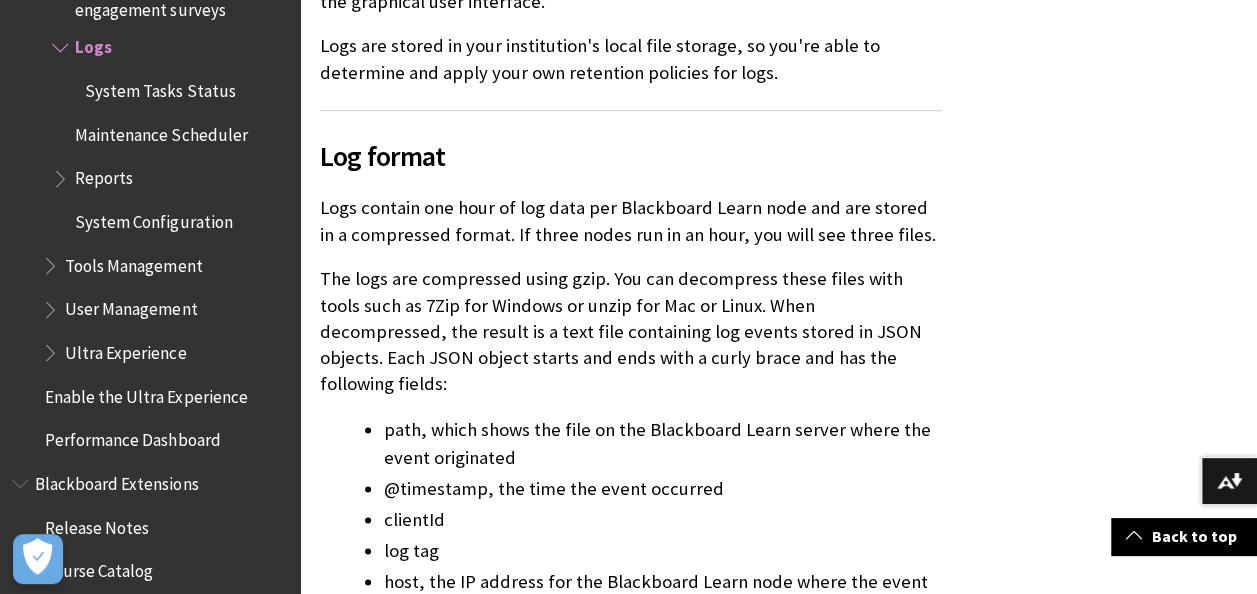 click on "The logs are compressed using gzip. You can decompress these files with tools such as 7Zip for Windows or unzip for Mac or Linux. When decompressed, the result is a text file containing log events stored in JSON objects. Each JSON object starts and ends with a curly brace and has the following fields:" at bounding box center [630, 331] 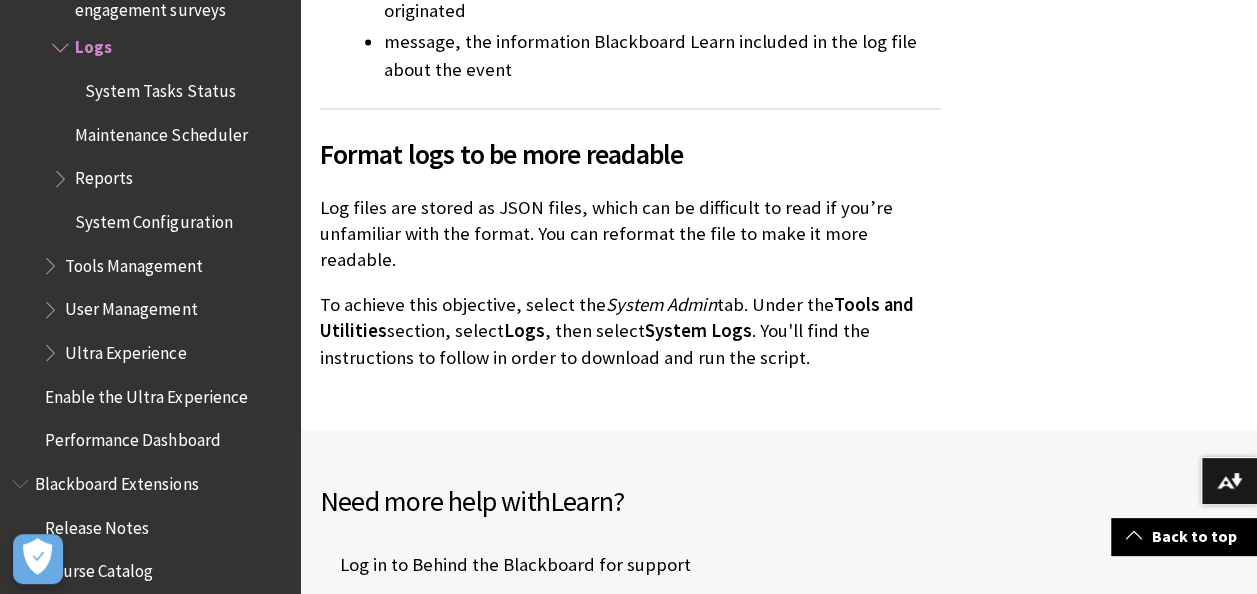 scroll, scrollTop: 1700, scrollLeft: 0, axis: vertical 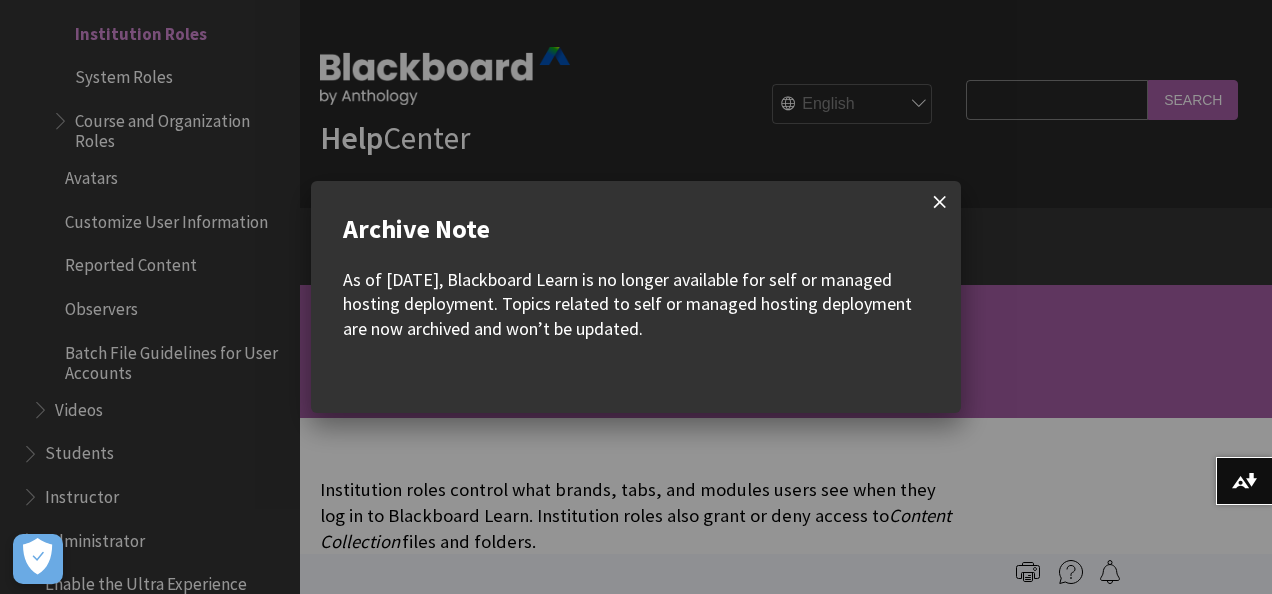 click at bounding box center [940, 202] 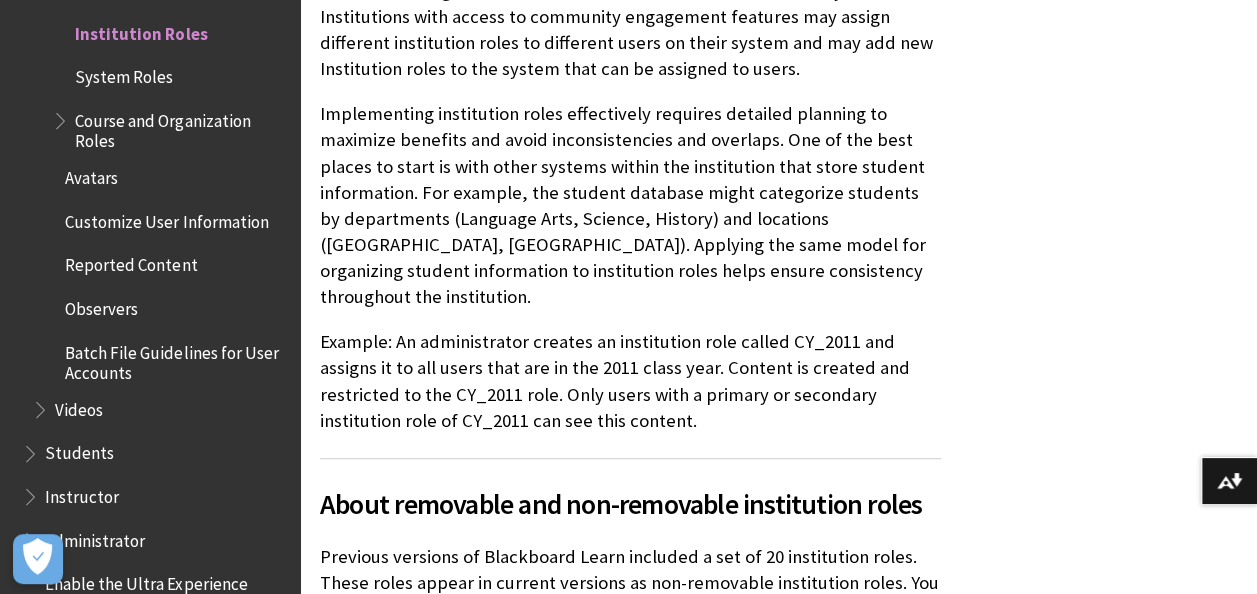 scroll, scrollTop: 600, scrollLeft: 0, axis: vertical 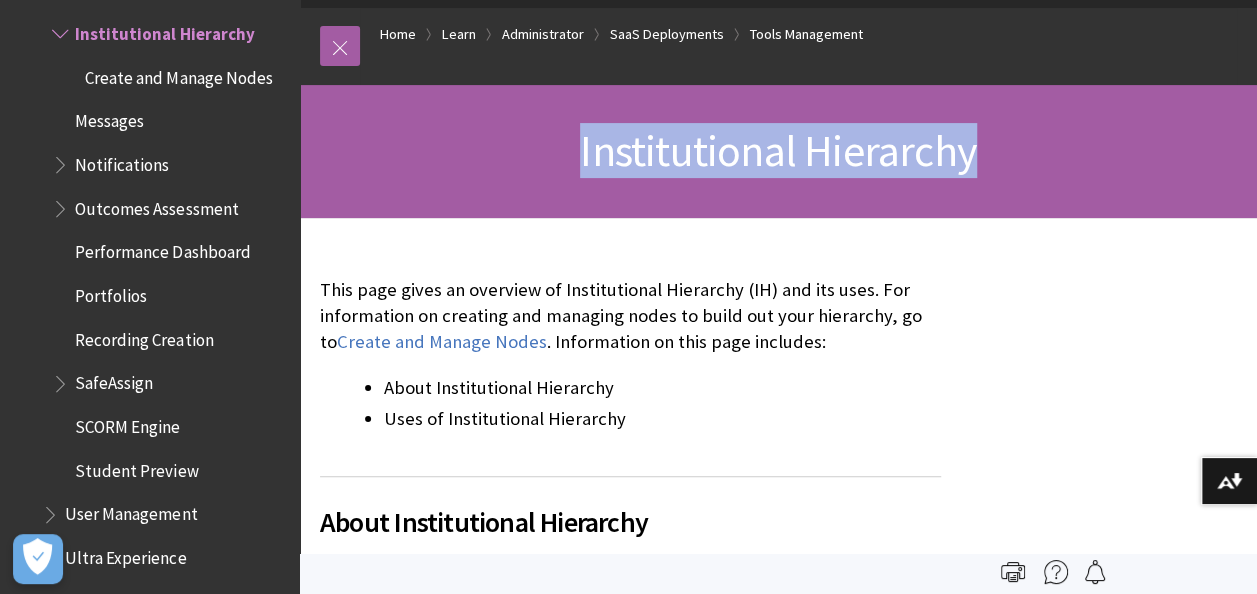 drag, startPoint x: 970, startPoint y: 147, endPoint x: 551, endPoint y: 149, distance: 419.00476 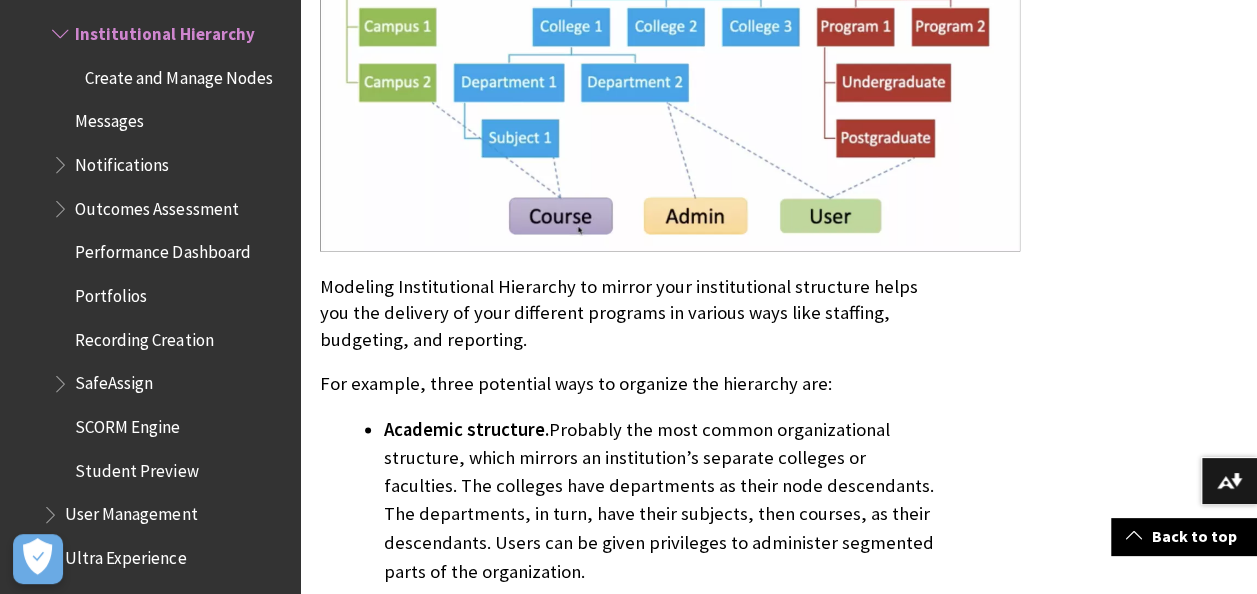scroll, scrollTop: 1400, scrollLeft: 0, axis: vertical 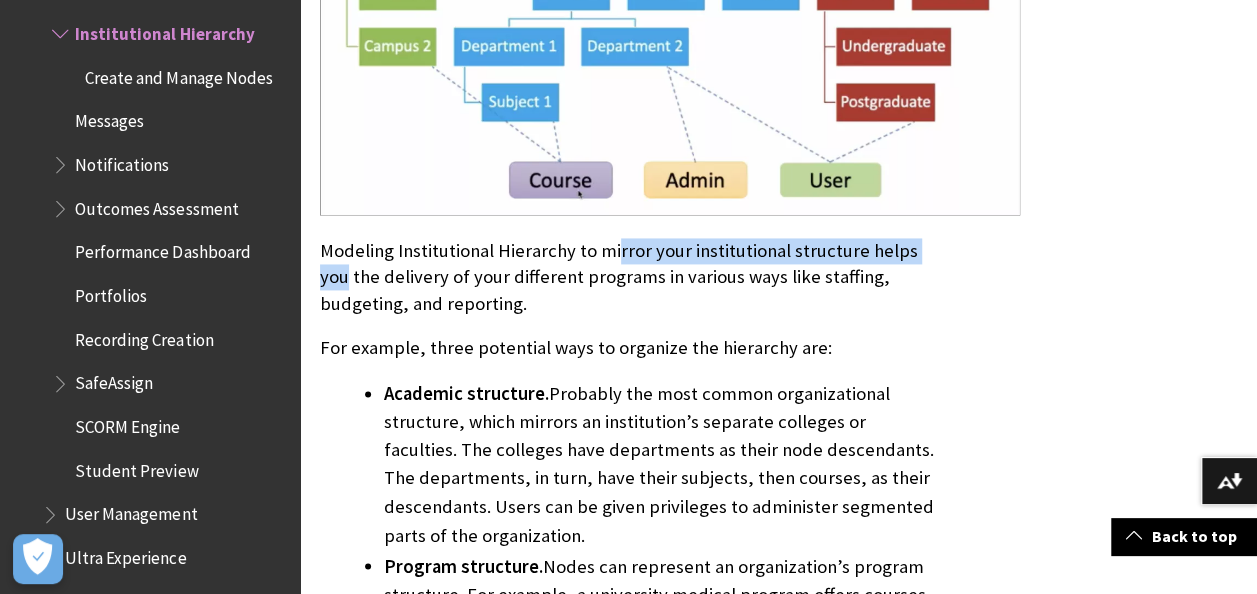drag, startPoint x: 960, startPoint y: 259, endPoint x: 613, endPoint y: 251, distance: 347.0922 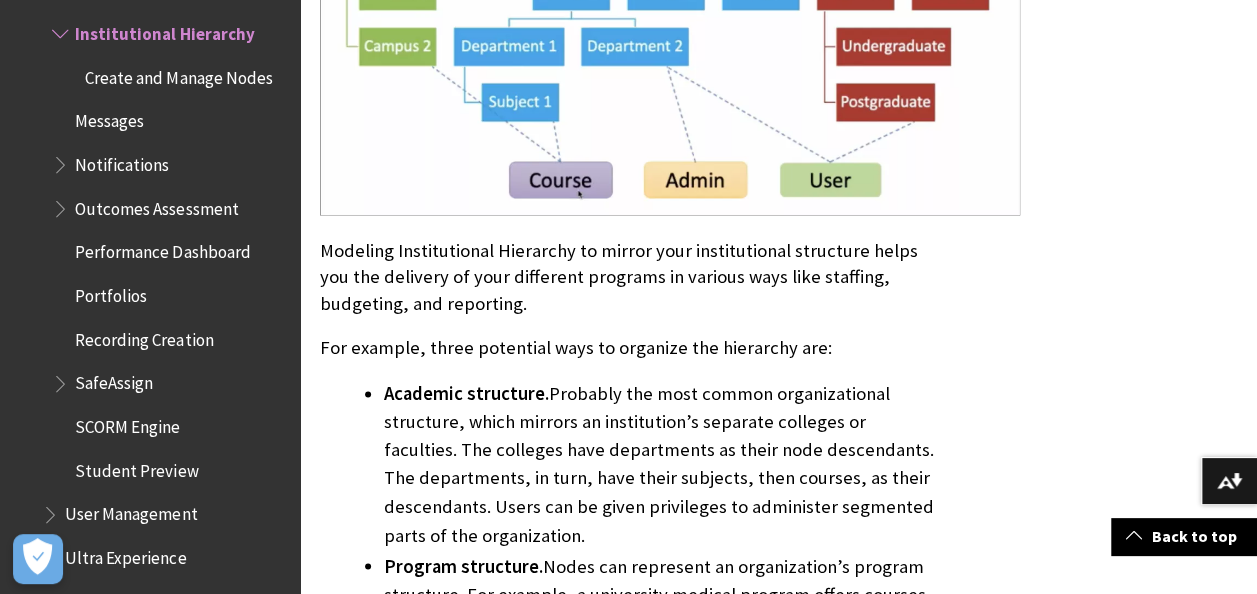 drag, startPoint x: 613, startPoint y: 251, endPoint x: 518, endPoint y: 302, distance: 107.82393 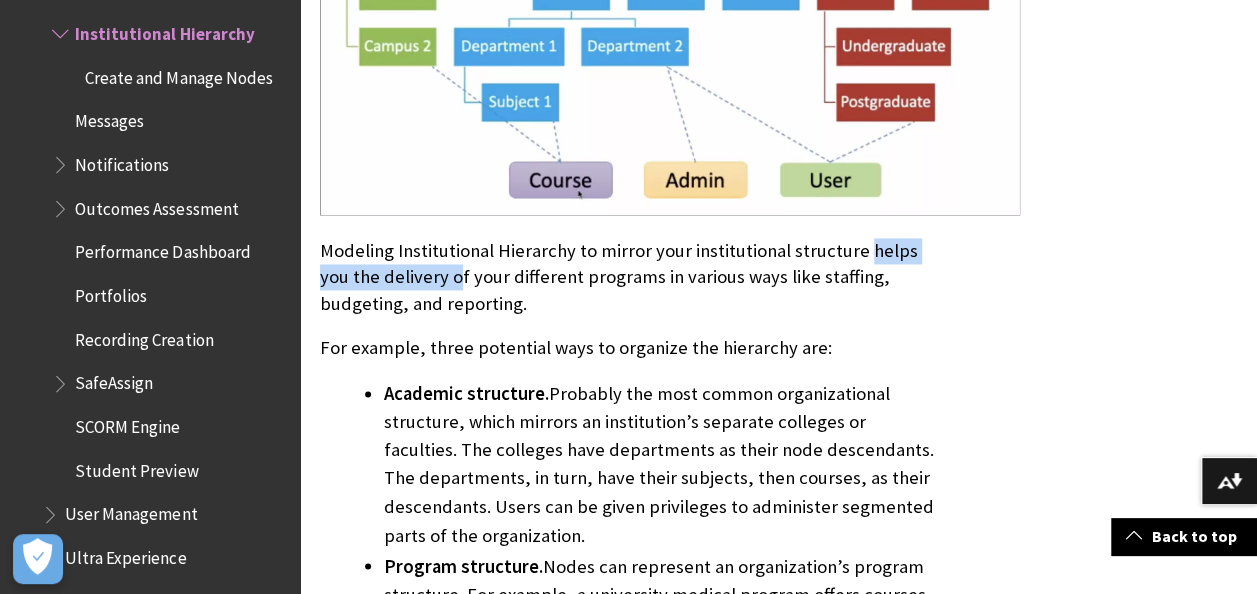 drag, startPoint x: 865, startPoint y: 252, endPoint x: 429, endPoint y: 276, distance: 436.66006 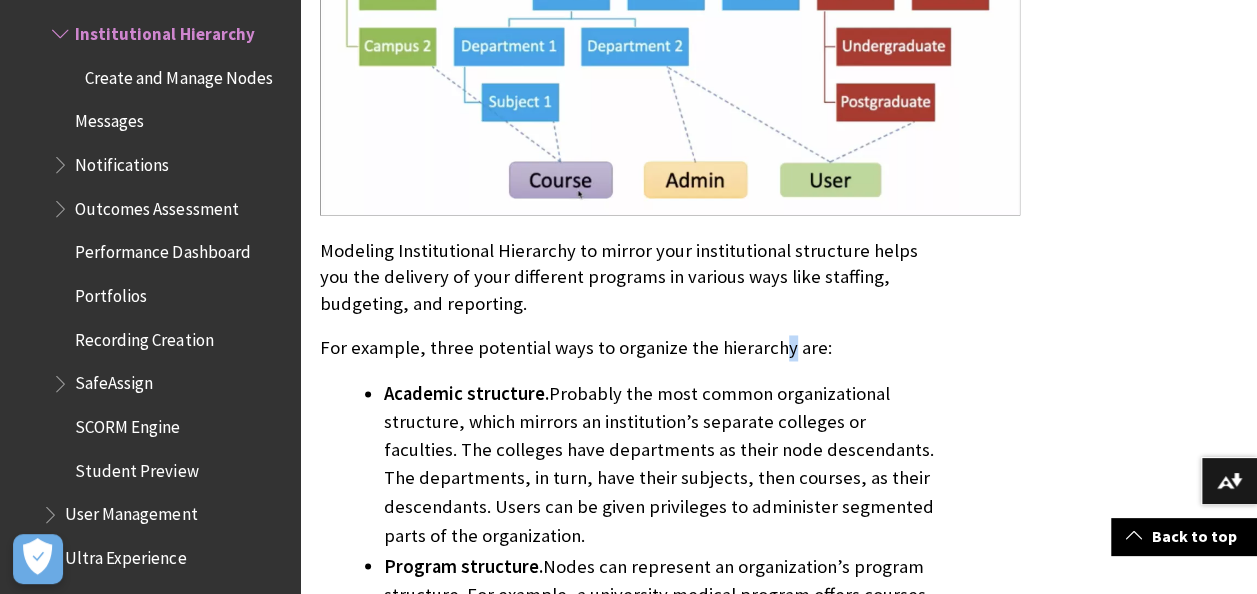 click on "About Institutional Hierarchy Blackboard Learn’s Institutional Hierarchy is a hierarchy management user interface. IH allows you to create a multi-level framework within Blackboard Learn that mirrors your organization. Effective use of IH helps with organization, distributed administration, reporting, and data segmentation. Institutional Hierarchy is a flexible model comprised of nodes. The nodes can represent different business units of your organization. Examples of hierarchical structures include: separate faculties or colleges within a university;   departments or programs with their own budgets, policies, and reporting;   or courses that are administered by a user with privileges. The node structure is composed of parent-child relationships. You can associate various objects to your hierarchy. You can define a Blackboard Learn course as being associated  to  several different nodes at once. Similarly, you can associate people to several different nodes." at bounding box center [630, 895] 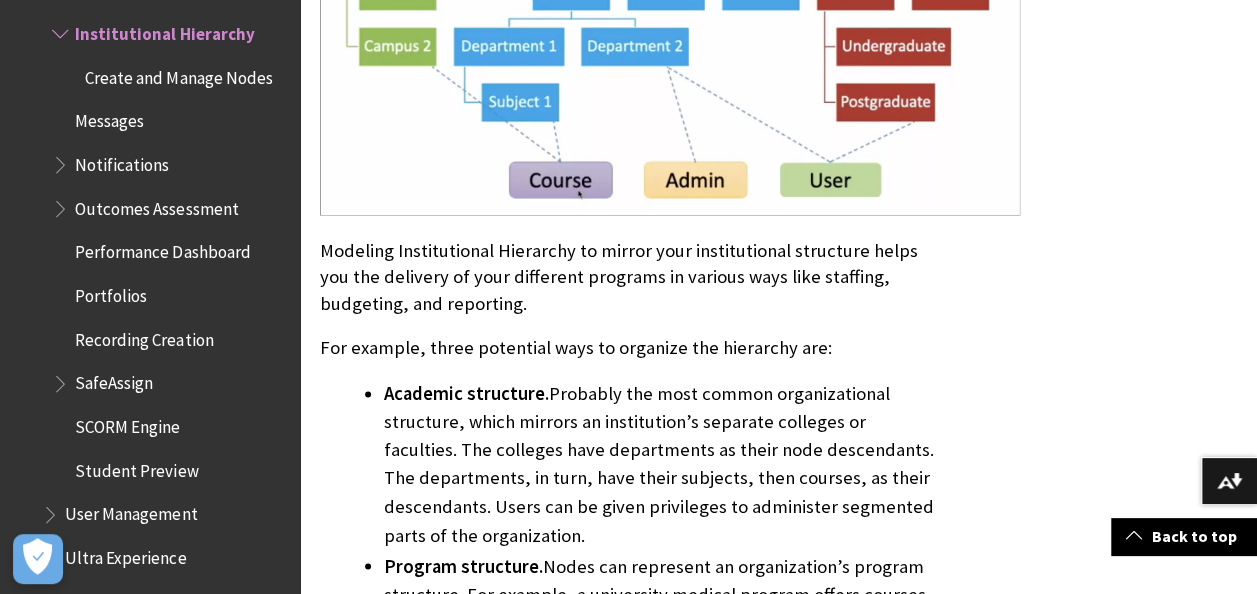 drag, startPoint x: 777, startPoint y: 319, endPoint x: 650, endPoint y: 308, distance: 127.47549 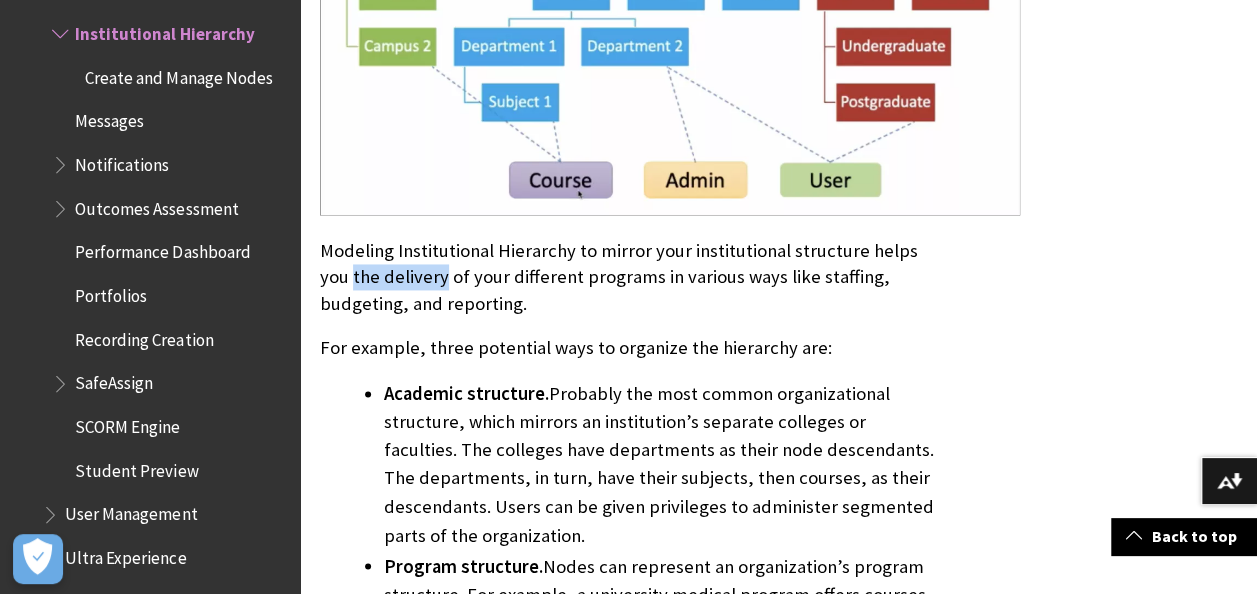 drag, startPoint x: 411, startPoint y: 280, endPoint x: 306, endPoint y: 268, distance: 105.68349 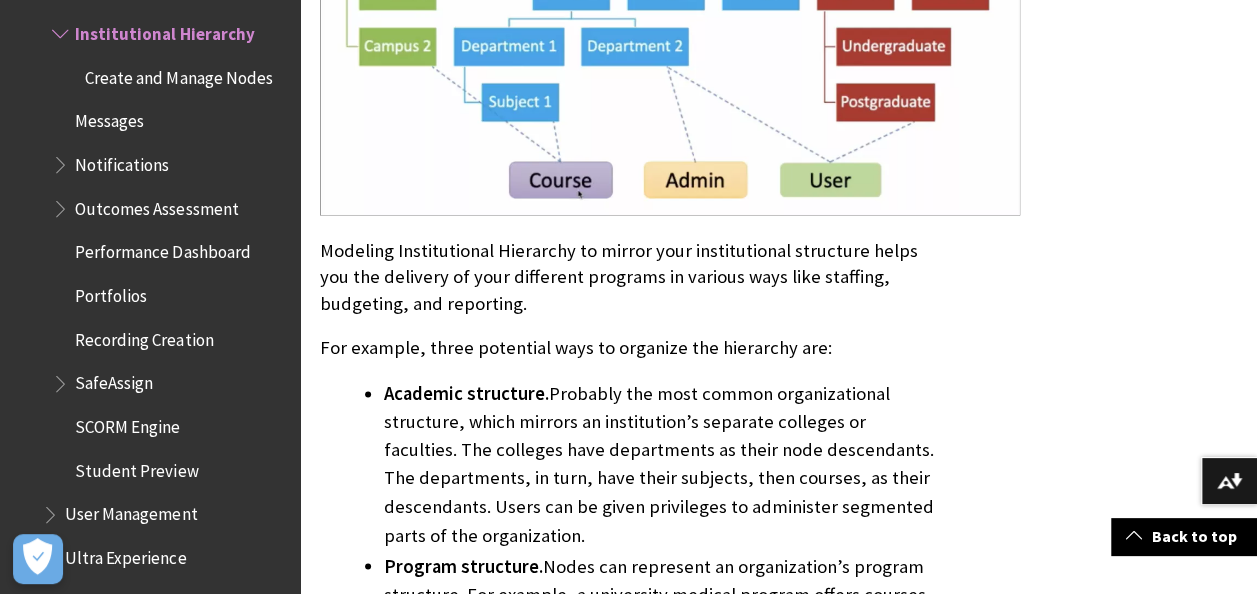 drag, startPoint x: 306, startPoint y: 268, endPoint x: 528, endPoint y: 284, distance: 222.57584 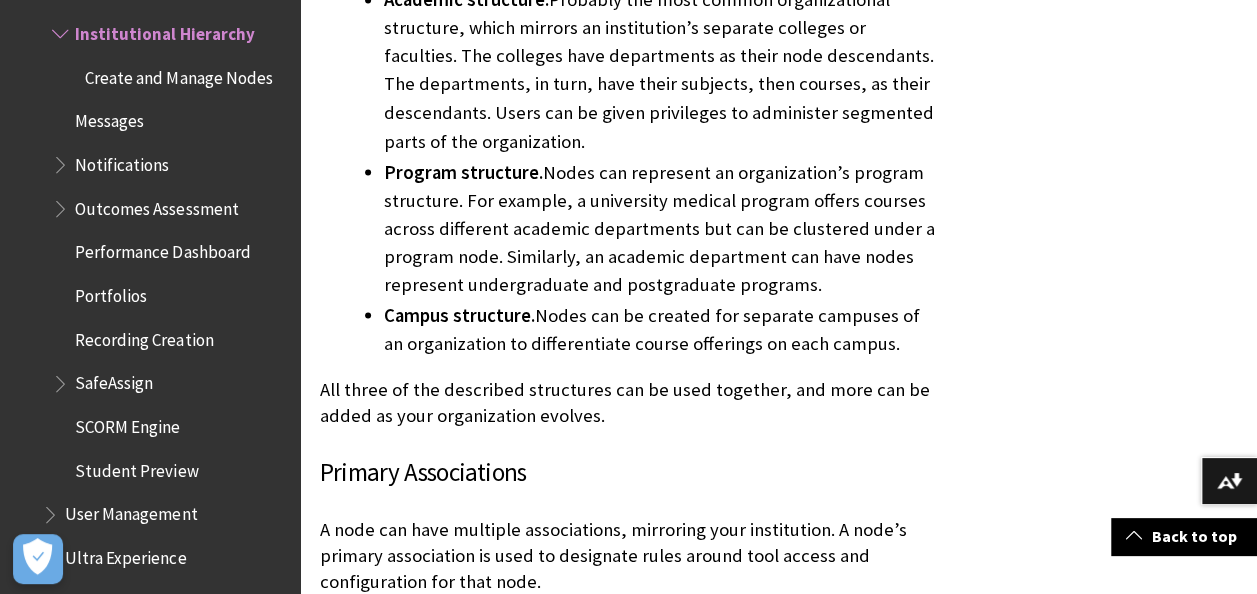 scroll, scrollTop: 1800, scrollLeft: 0, axis: vertical 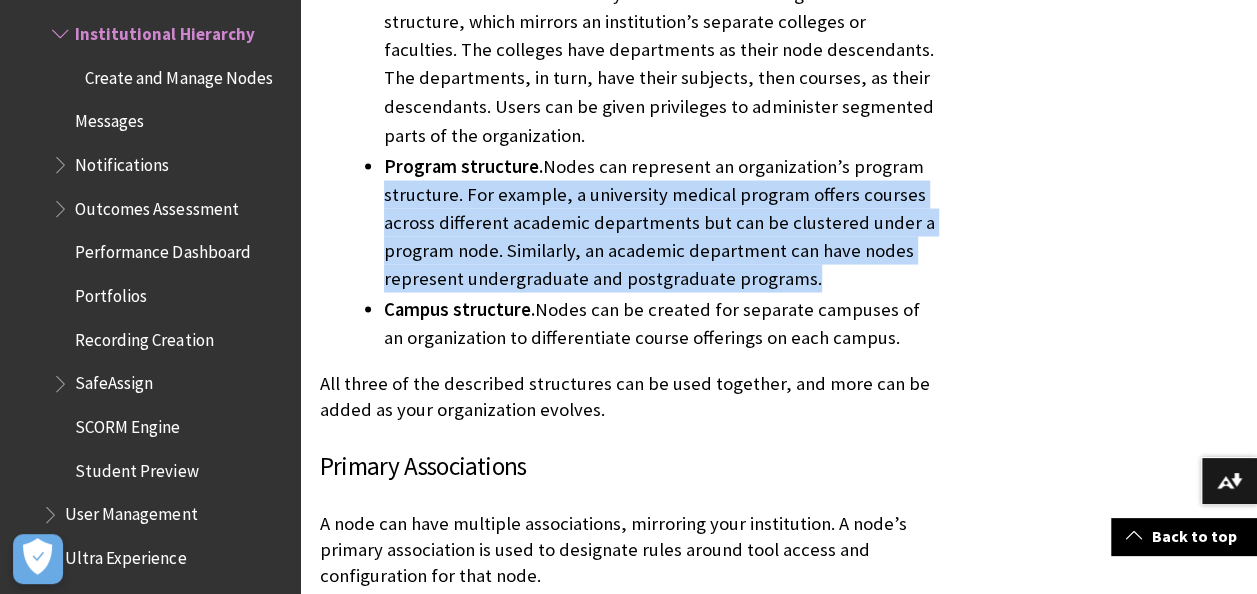 drag, startPoint x: 810, startPoint y: 282, endPoint x: 352, endPoint y: 191, distance: 466.95288 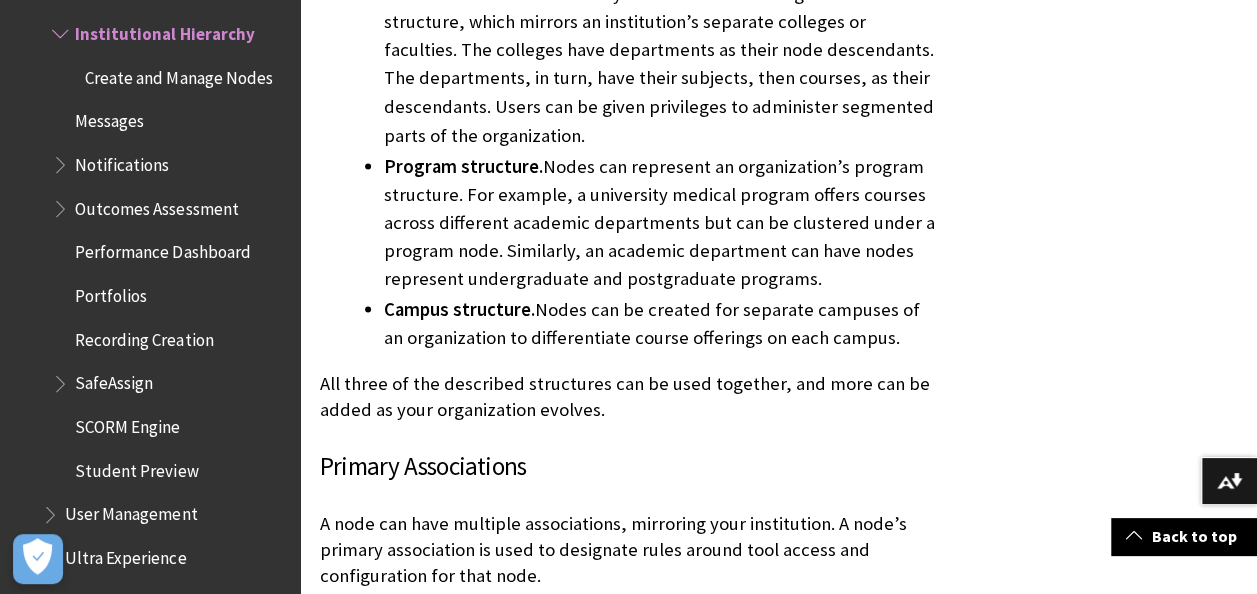 click on "Campus structure.  Nodes can be created for separate campuses of an organization to differentiate course offerings on each campus." at bounding box center (662, 323) 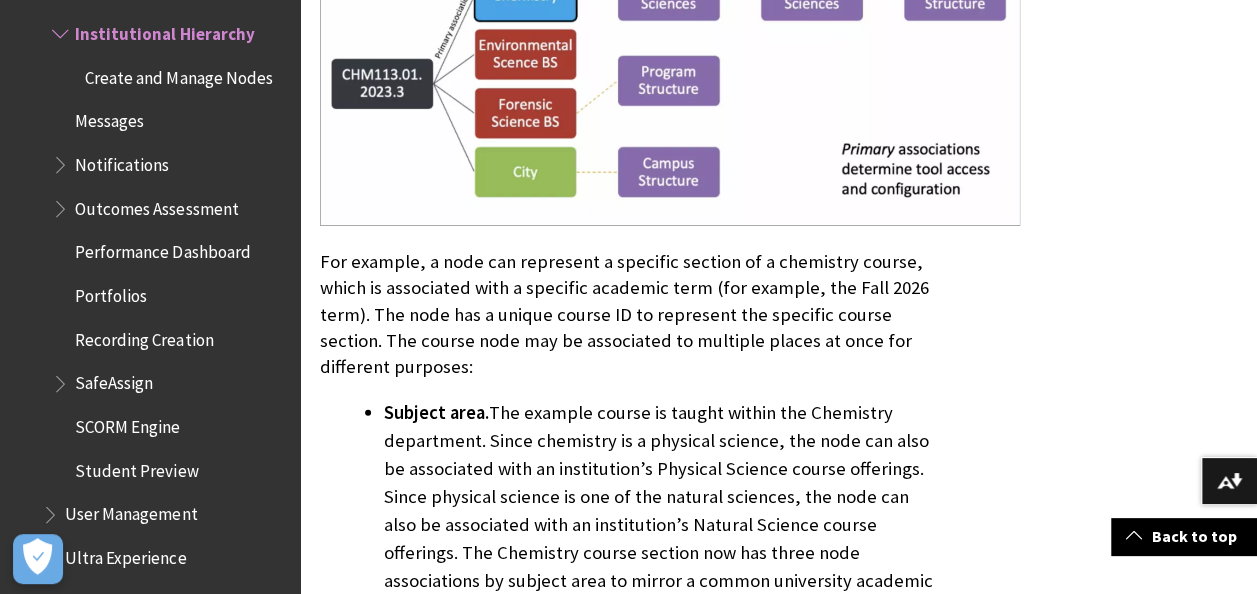 scroll, scrollTop: 2500, scrollLeft: 0, axis: vertical 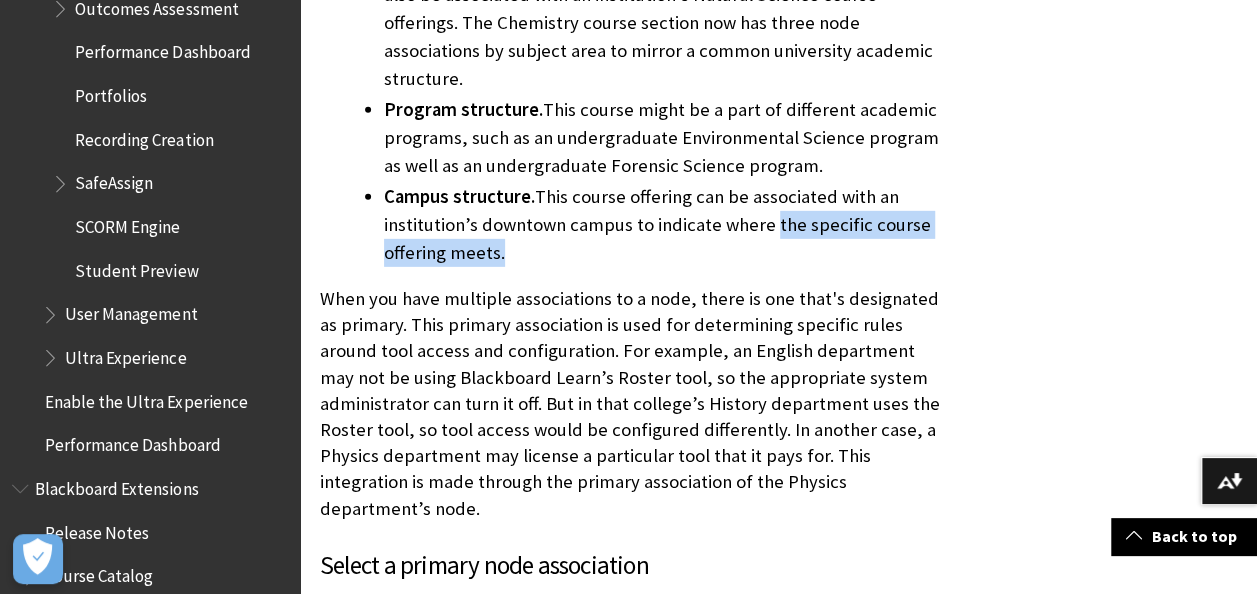 drag, startPoint x: 508, startPoint y: 226, endPoint x: 770, endPoint y: 197, distance: 263.60007 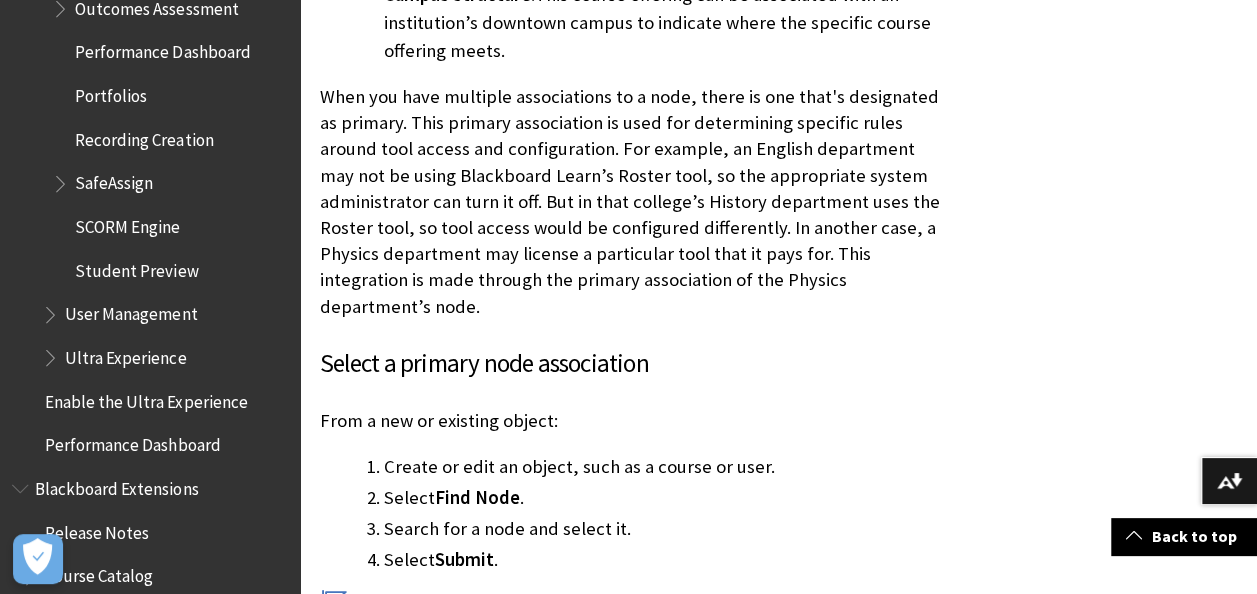 scroll, scrollTop: 3300, scrollLeft: 0, axis: vertical 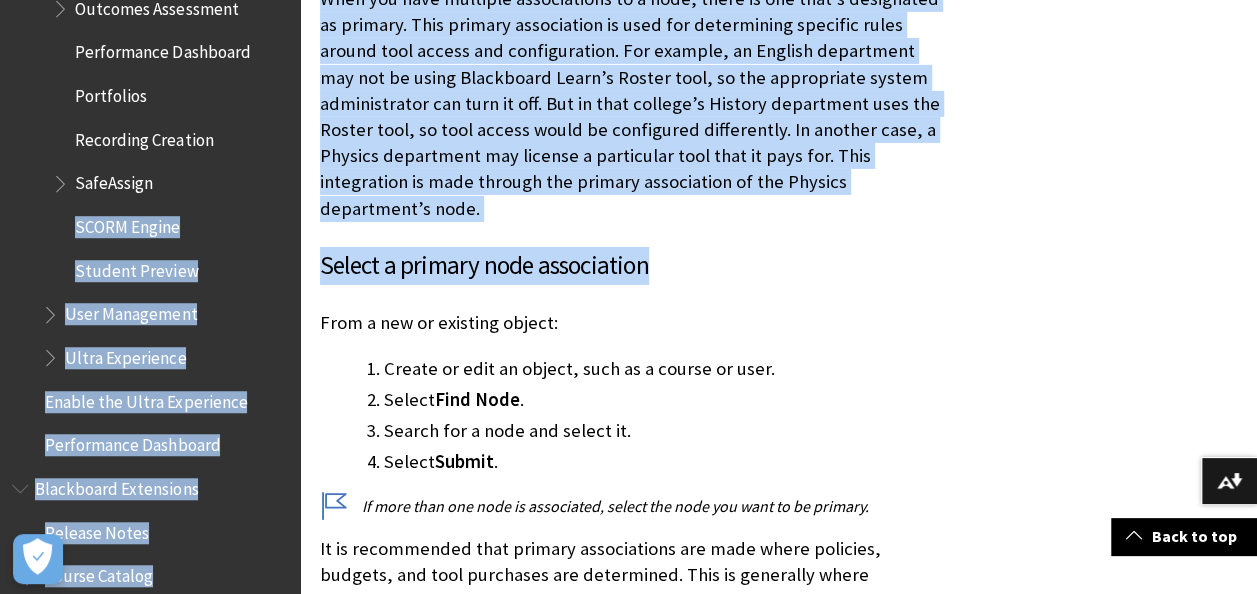 drag, startPoint x: 504, startPoint y: 236, endPoint x: 253, endPoint y: 212, distance: 252.1448 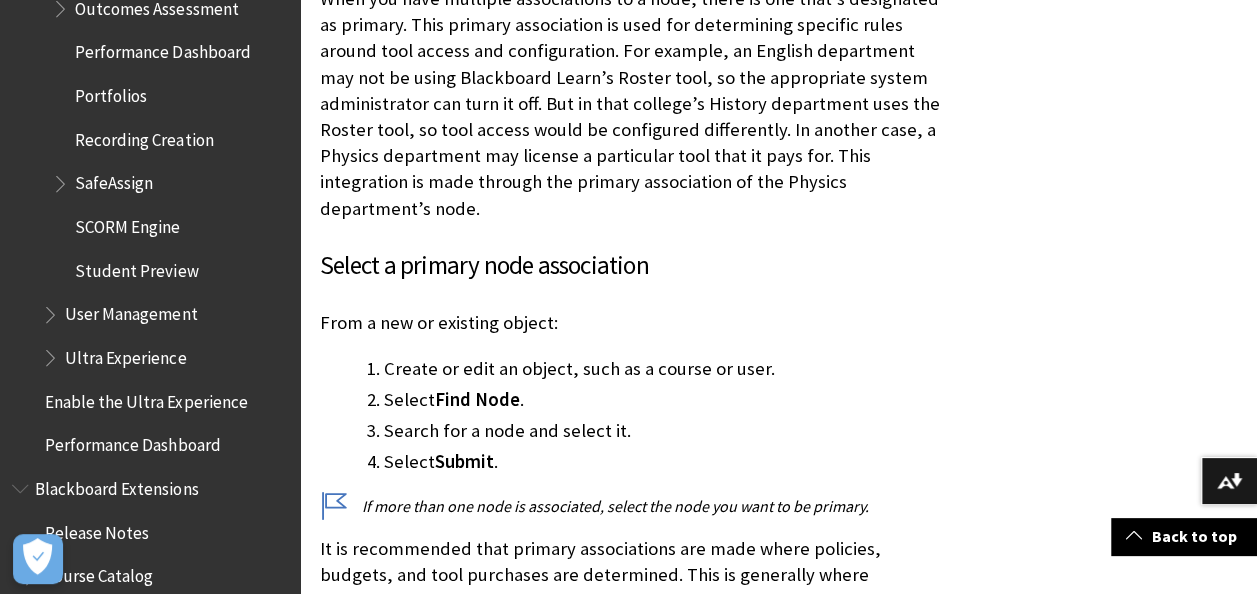 drag, startPoint x: 253, startPoint y: 212, endPoint x: 536, endPoint y: 295, distance: 294.92032 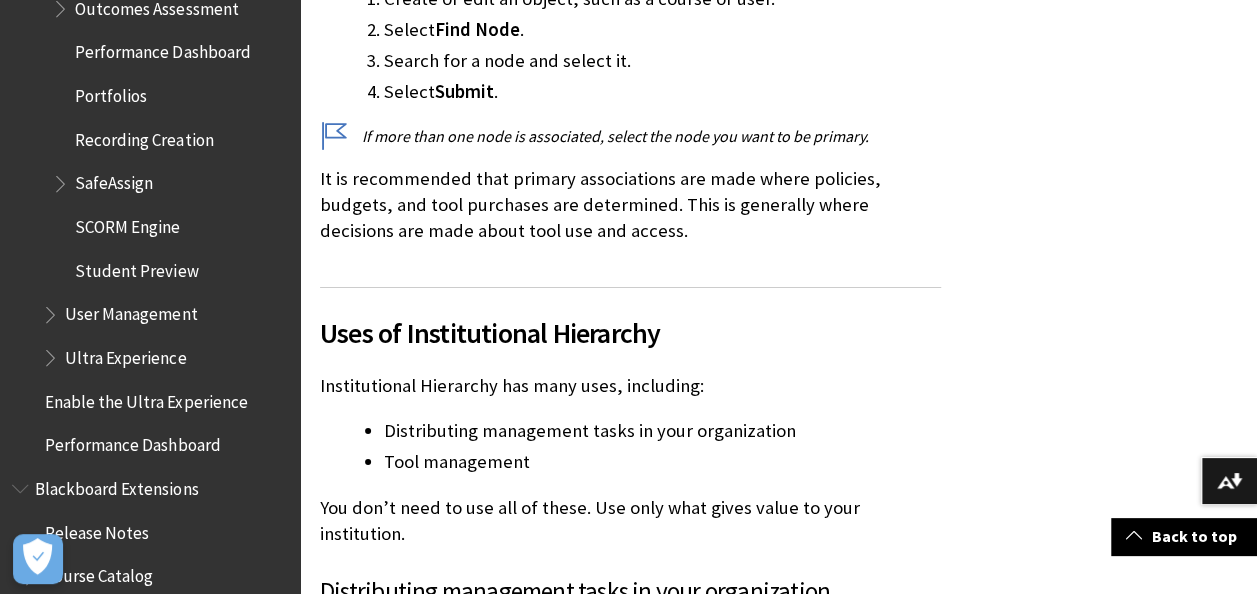 scroll, scrollTop: 3800, scrollLeft: 0, axis: vertical 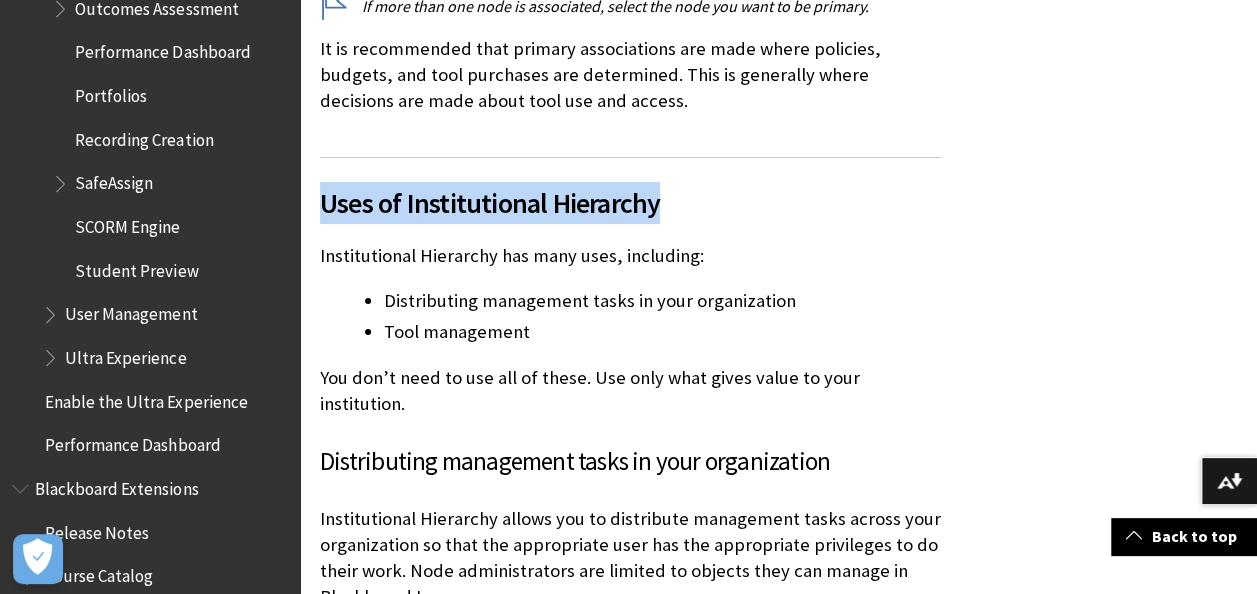 drag, startPoint x: 597, startPoint y: 174, endPoint x: 308, endPoint y: 152, distance: 289.83615 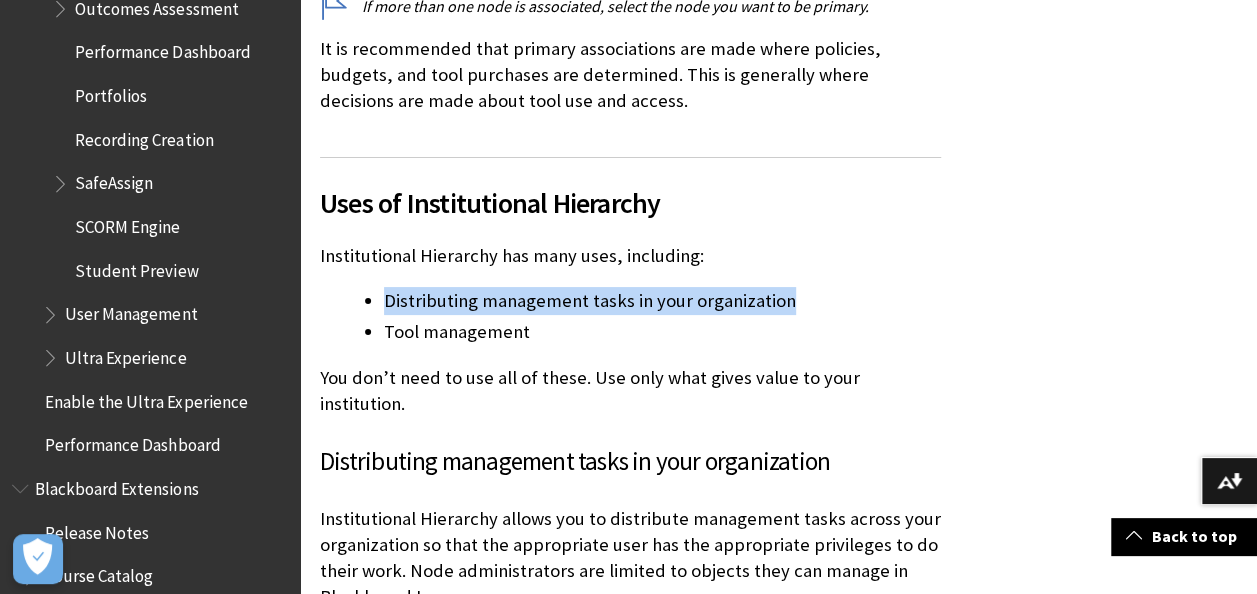 drag, startPoint x: 850, startPoint y: 280, endPoint x: 386, endPoint y: 274, distance: 464.0388 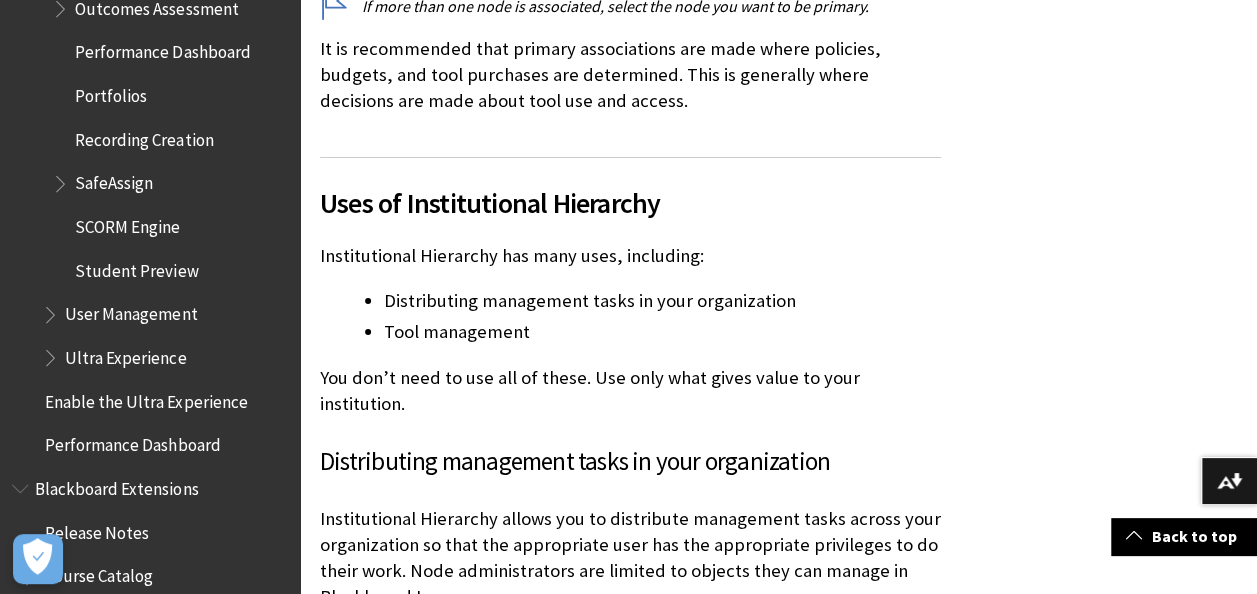 drag, startPoint x: 386, startPoint y: 274, endPoint x: 574, endPoint y: 296, distance: 189.28285 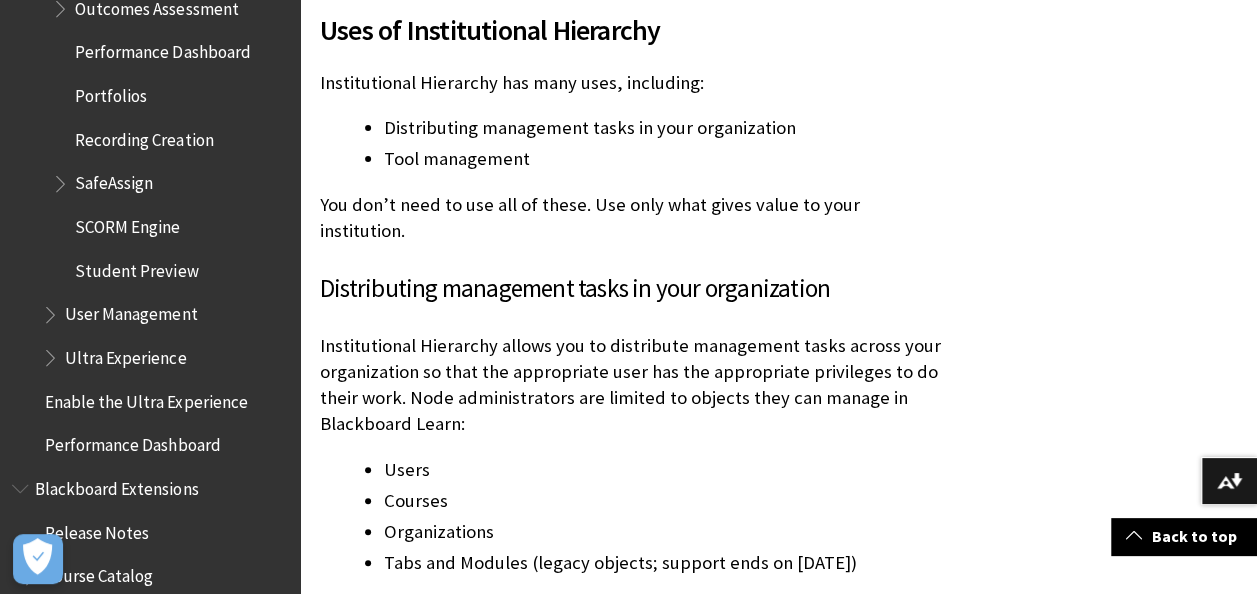 scroll, scrollTop: 4000, scrollLeft: 0, axis: vertical 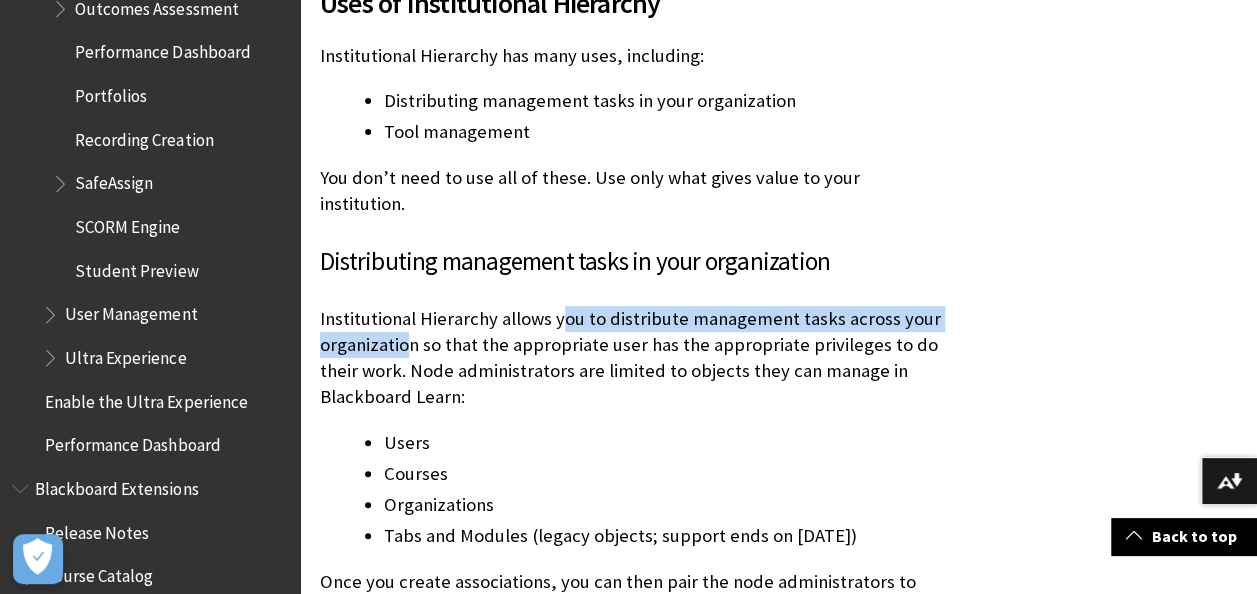 drag, startPoint x: 556, startPoint y: 265, endPoint x: 421, endPoint y: 289, distance: 137.11674 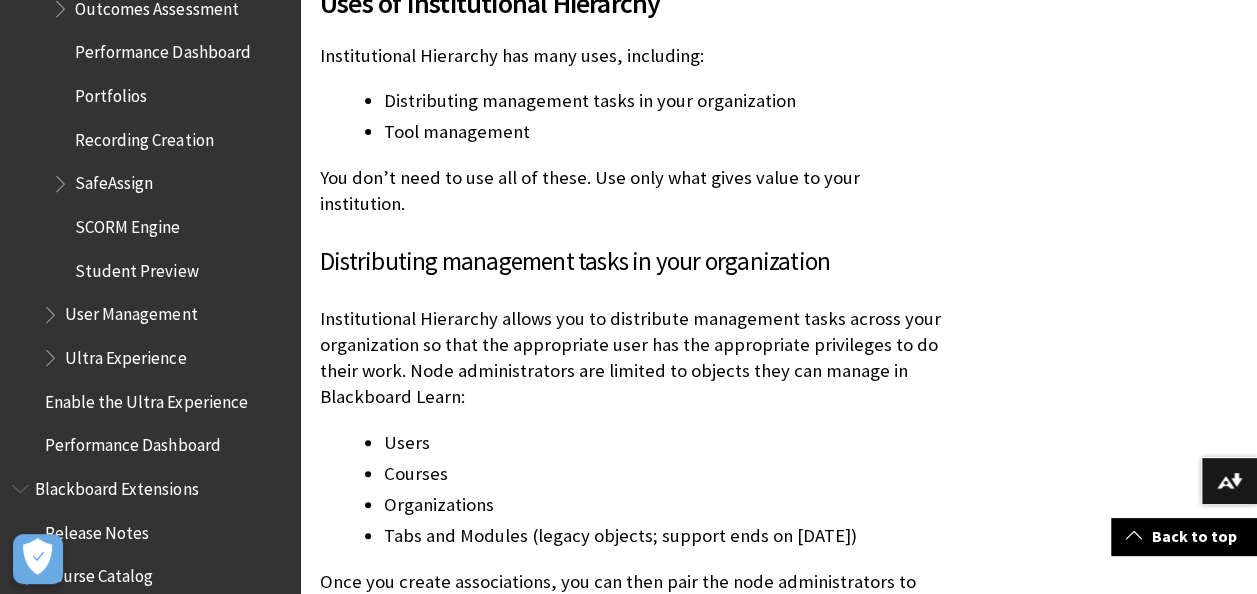 drag, startPoint x: 421, startPoint y: 289, endPoint x: 476, endPoint y: 294, distance: 55.226807 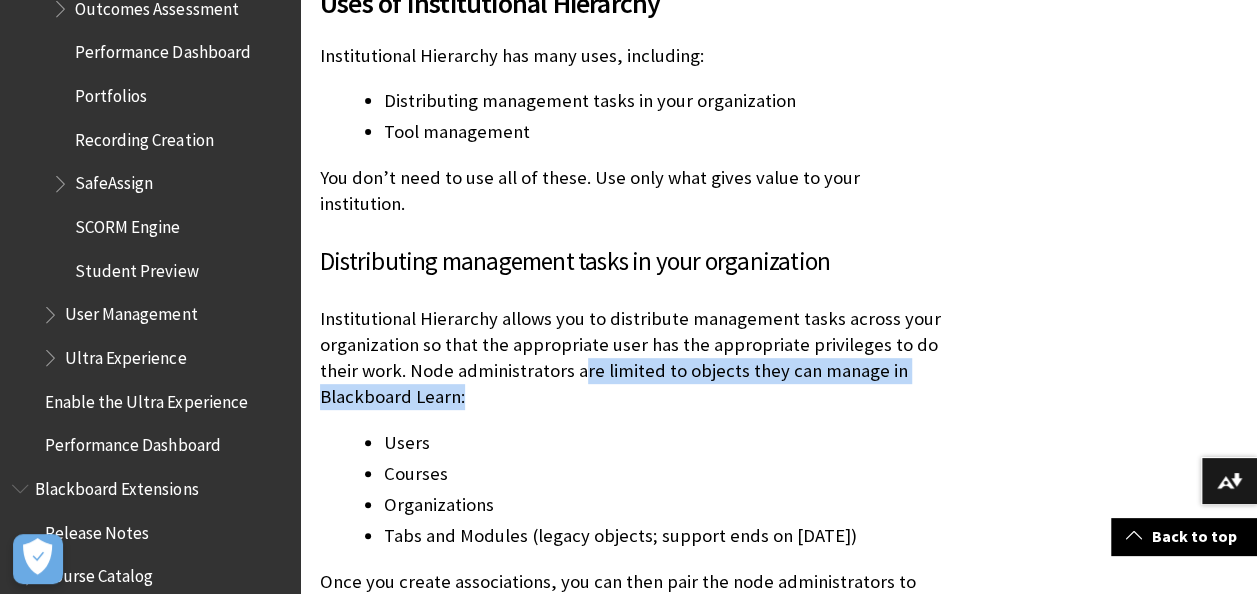 drag, startPoint x: 700, startPoint y: 316, endPoint x: 545, endPoint y: 344, distance: 157.50873 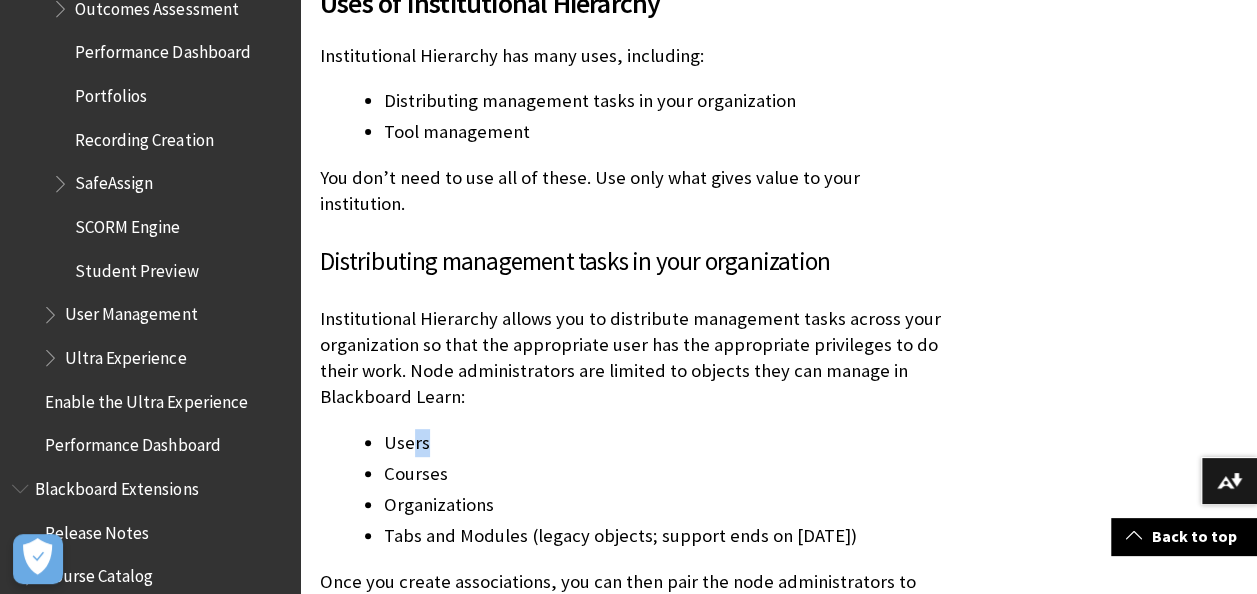 drag, startPoint x: 439, startPoint y: 382, endPoint x: 403, endPoint y: 383, distance: 36.013885 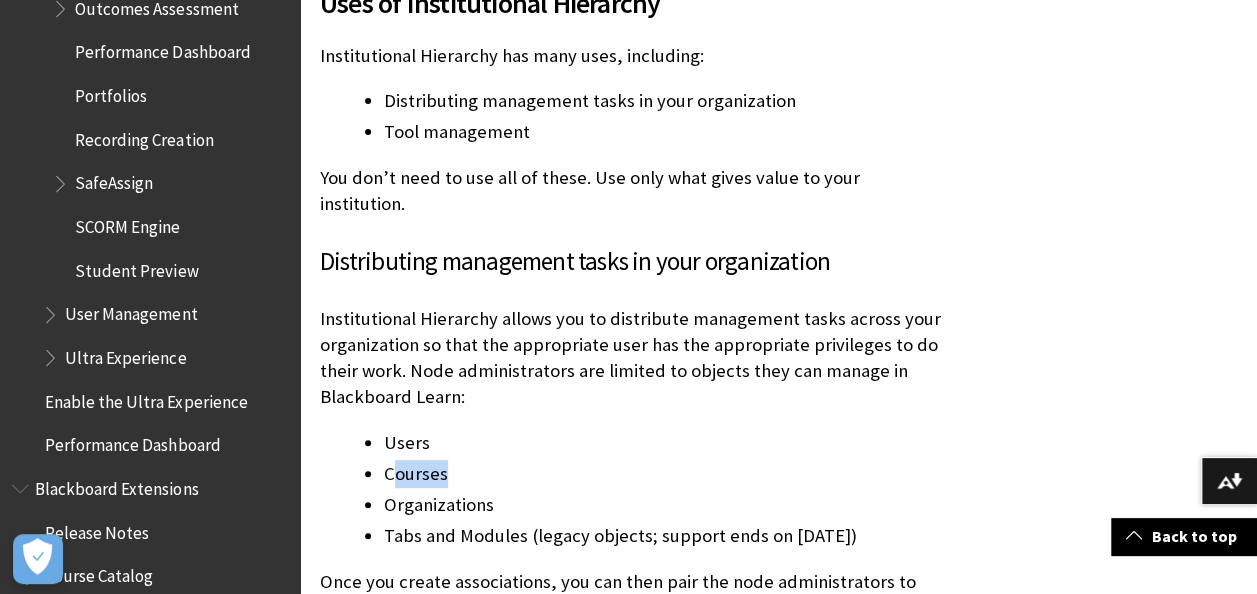 drag, startPoint x: 403, startPoint y: 383, endPoint x: 396, endPoint y: 417, distance: 34.713108 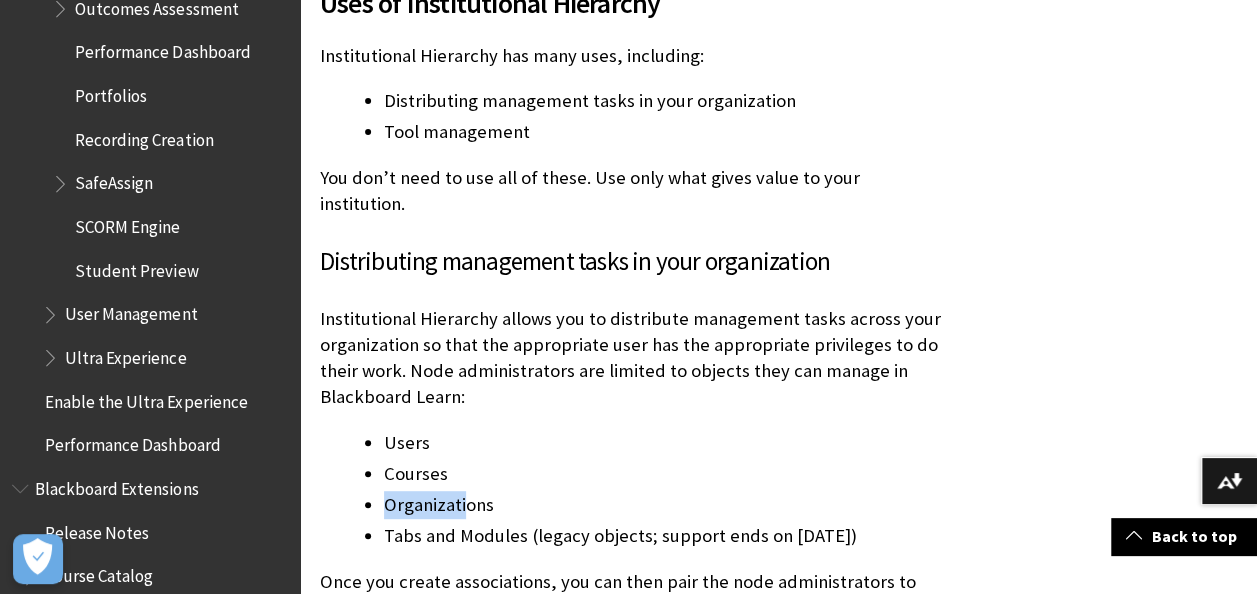 drag, startPoint x: 398, startPoint y: 418, endPoint x: 368, endPoint y: 440, distance: 37.202152 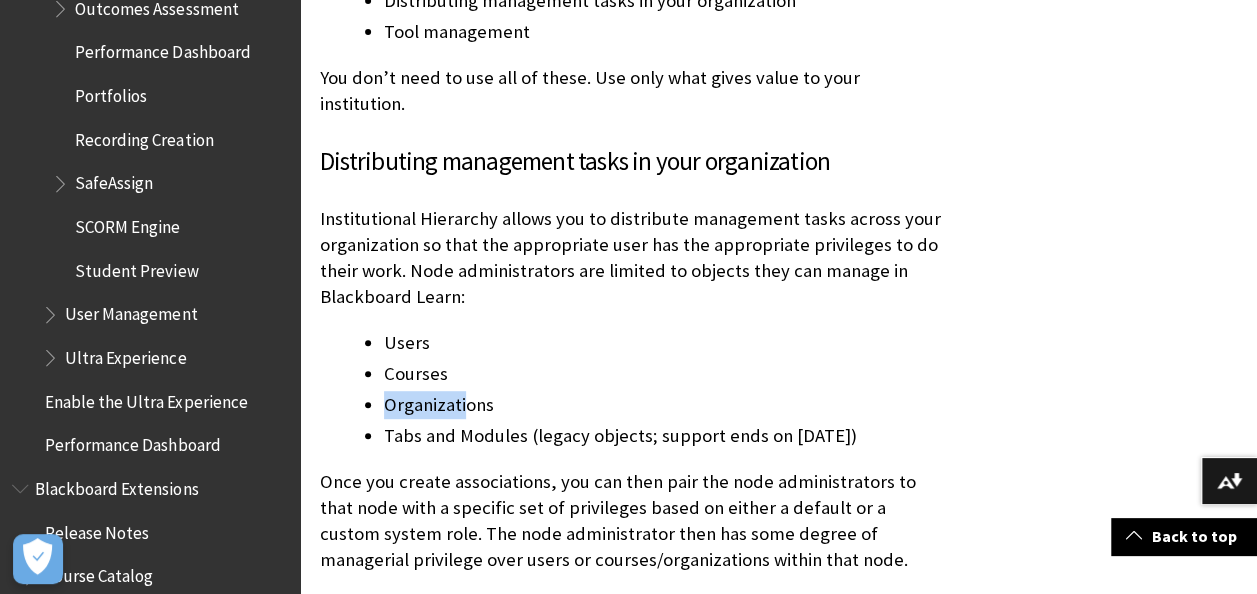 scroll, scrollTop: 4200, scrollLeft: 0, axis: vertical 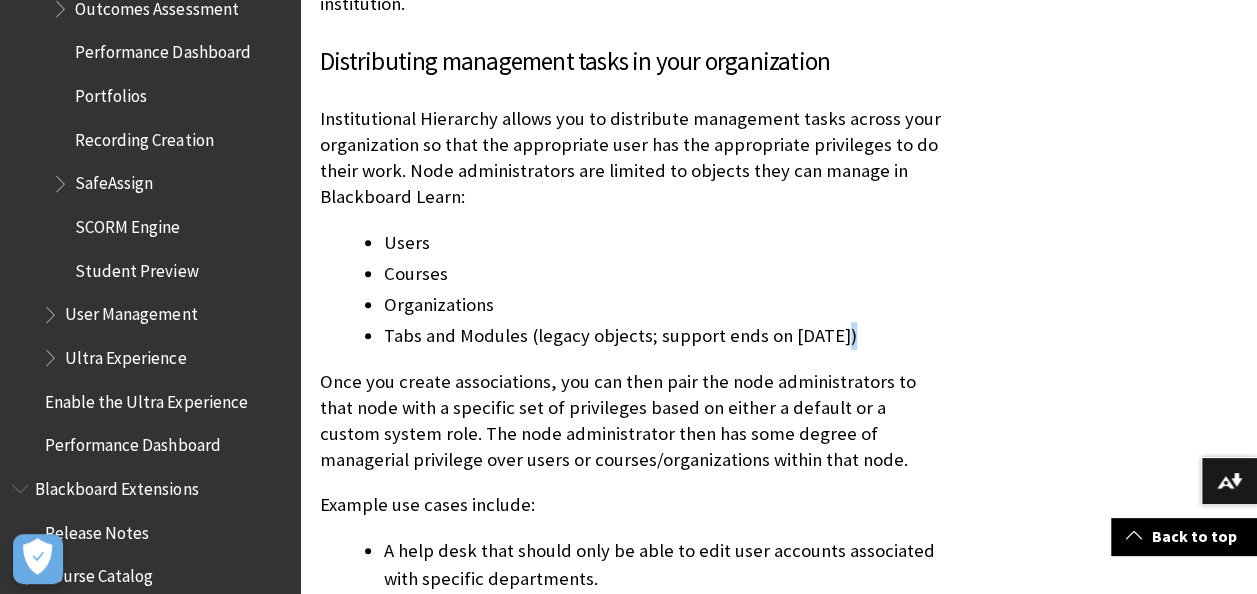 click on "Tabs and Modules (legacy objects; support ends on July 31, 2024)" at bounding box center (662, 336) 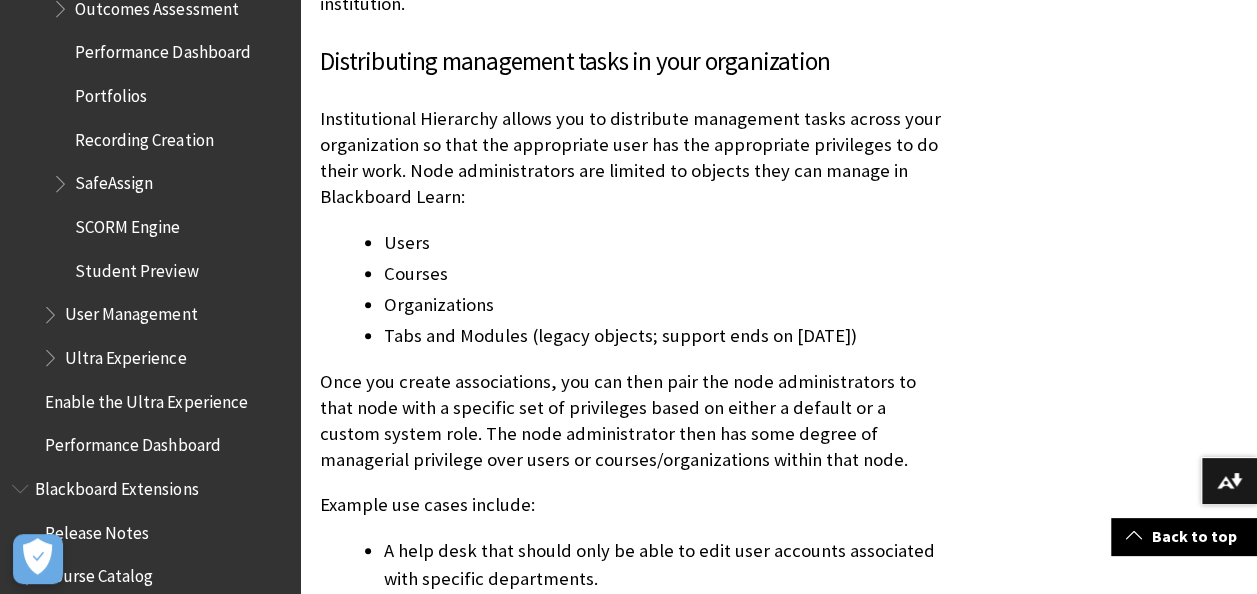 drag, startPoint x: 826, startPoint y: 278, endPoint x: 808, endPoint y: 284, distance: 18.973665 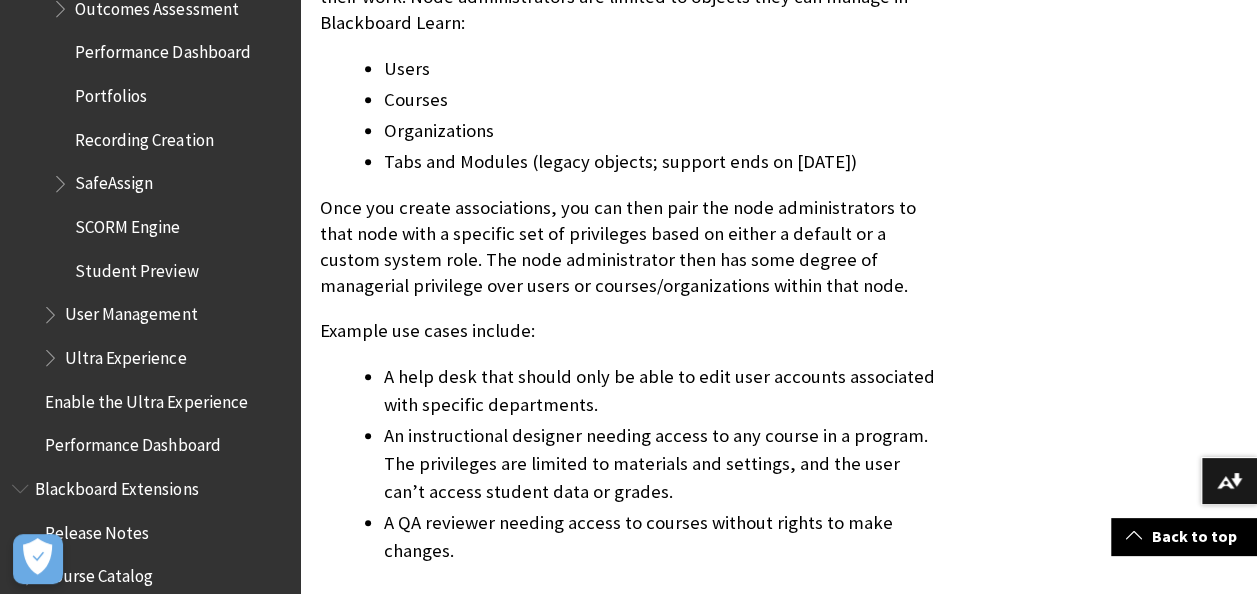 scroll, scrollTop: 4400, scrollLeft: 0, axis: vertical 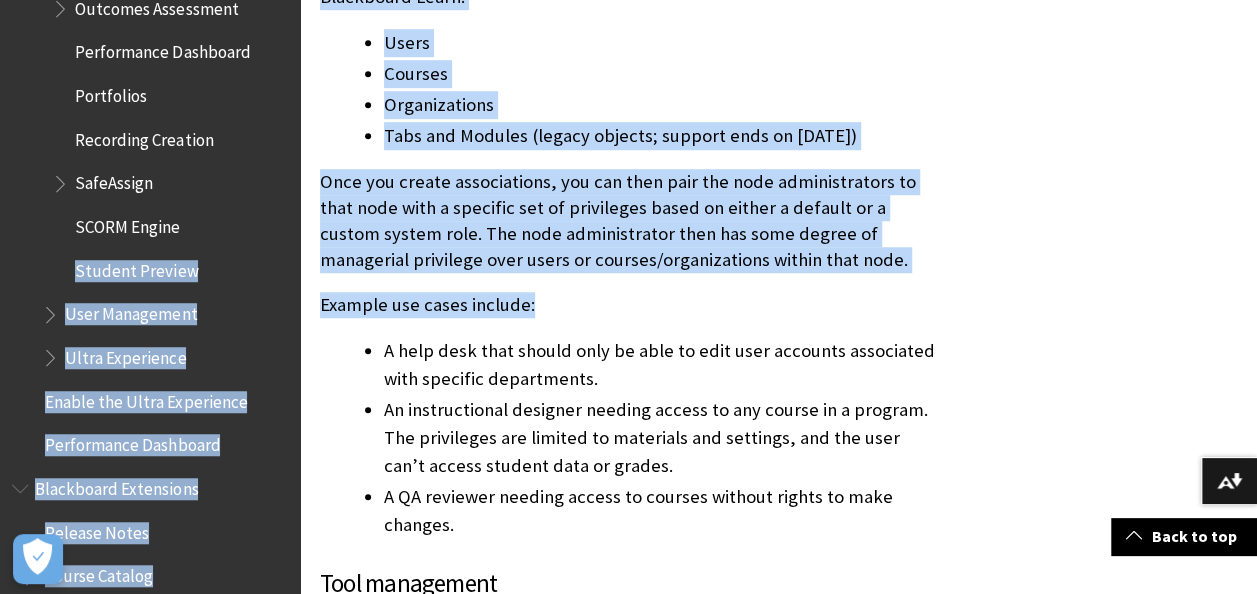 drag, startPoint x: 542, startPoint y: 260, endPoint x: 292, endPoint y: 250, distance: 250.19992 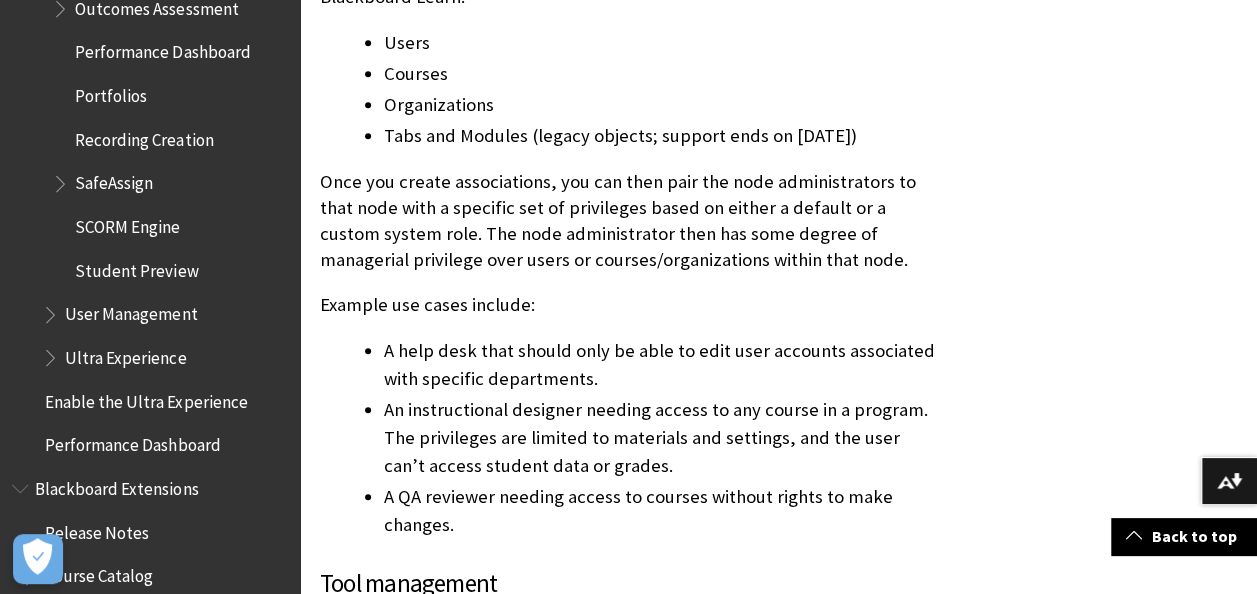 drag, startPoint x: 292, startPoint y: 250, endPoint x: 390, endPoint y: 294, distance: 107.42439 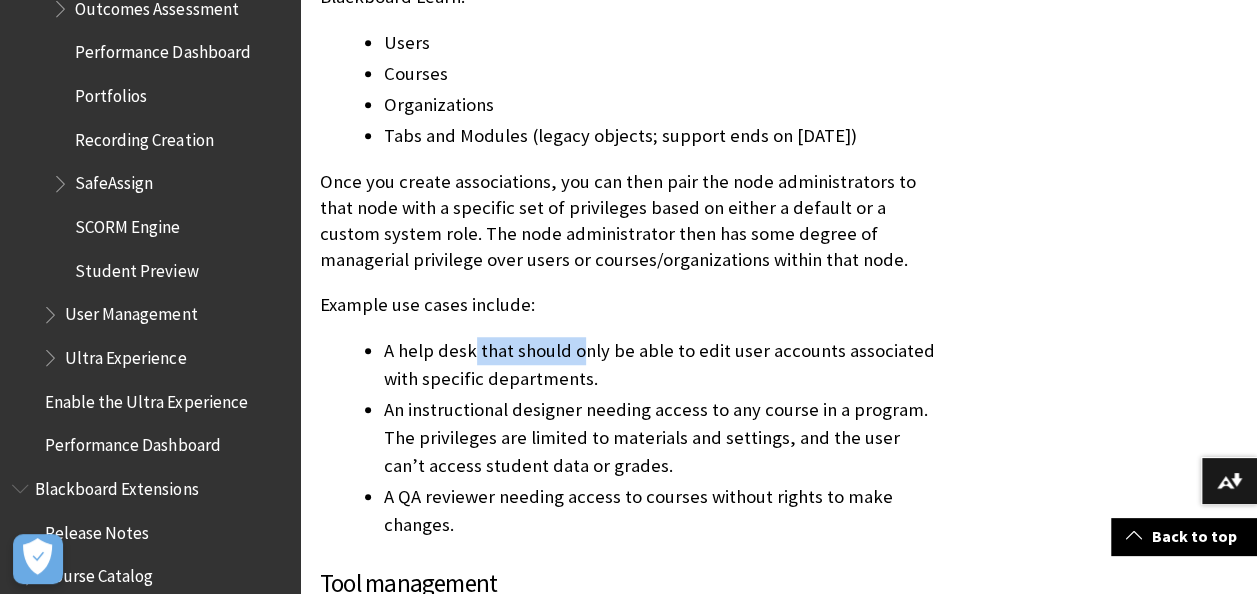 drag, startPoint x: 474, startPoint y: 296, endPoint x: 586, endPoint y: 283, distance: 112.75194 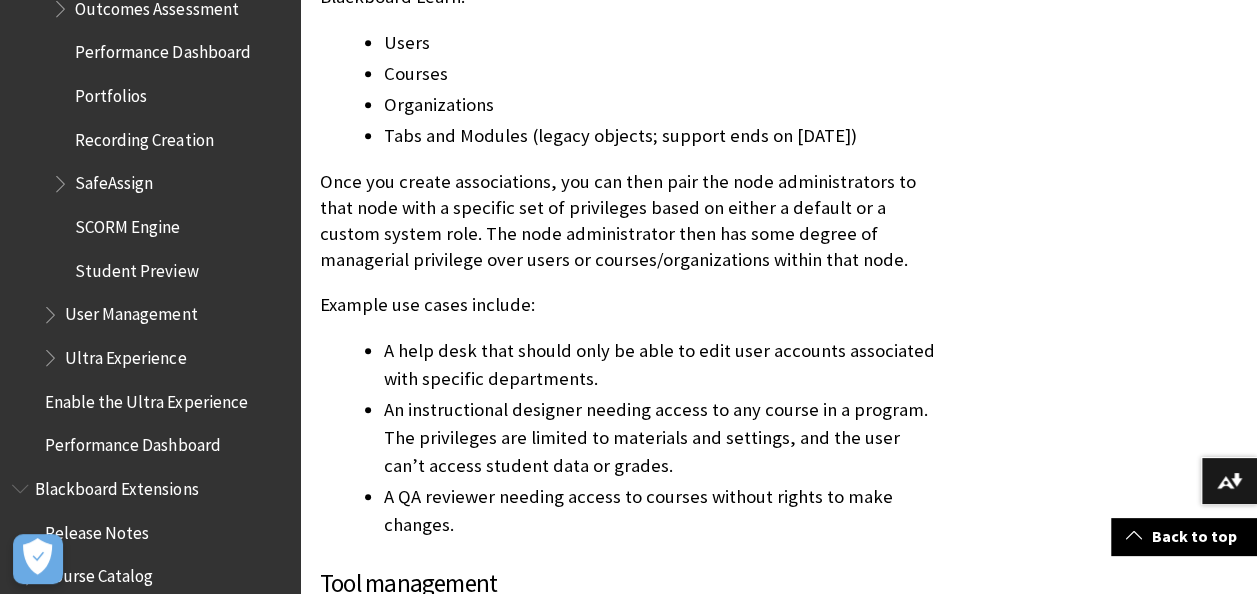 drag, startPoint x: 586, startPoint y: 283, endPoint x: 646, endPoint y: 284, distance: 60.00833 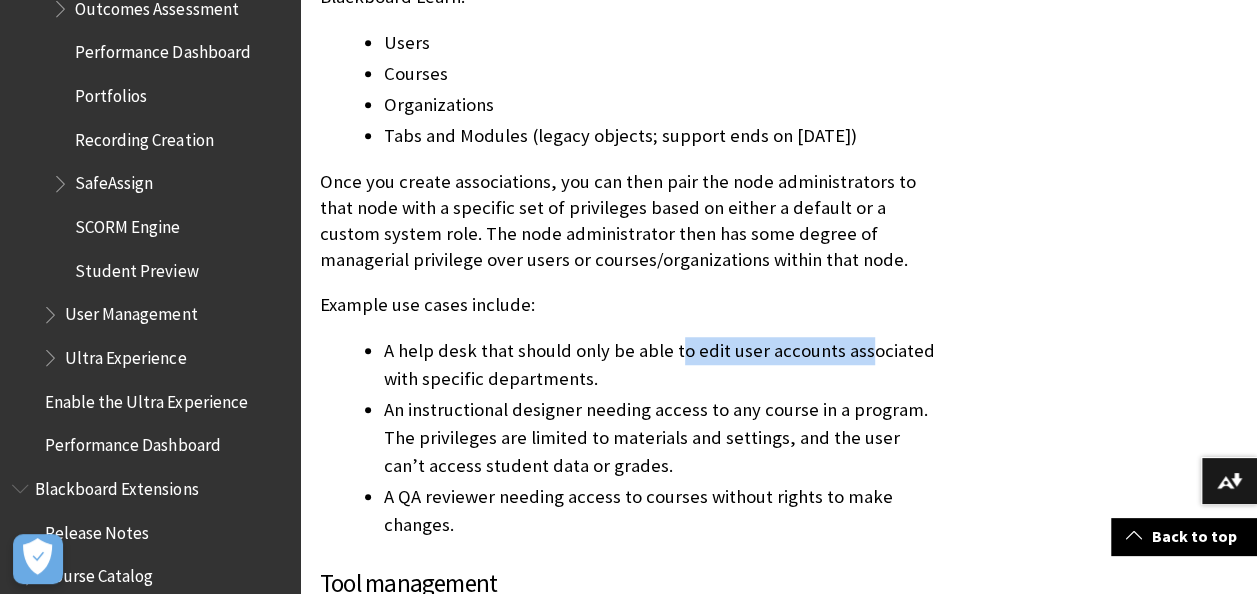 drag, startPoint x: 677, startPoint y: 298, endPoint x: 866, endPoint y: 305, distance: 189.12958 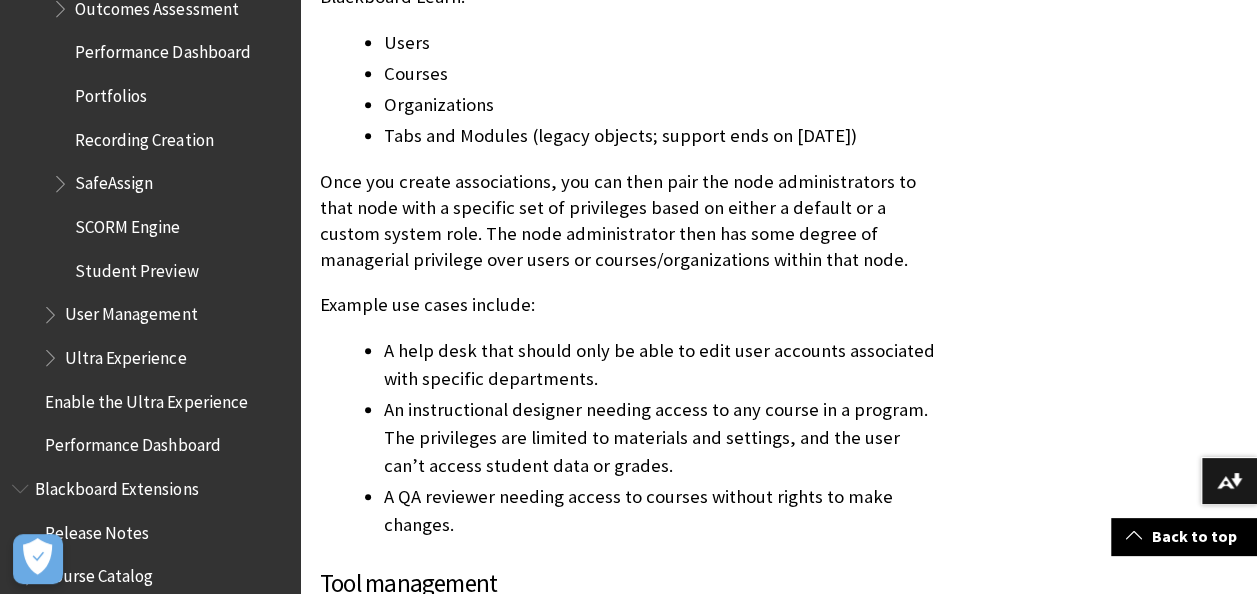 drag, startPoint x: 866, startPoint y: 305, endPoint x: 907, endPoint y: 318, distance: 43.011627 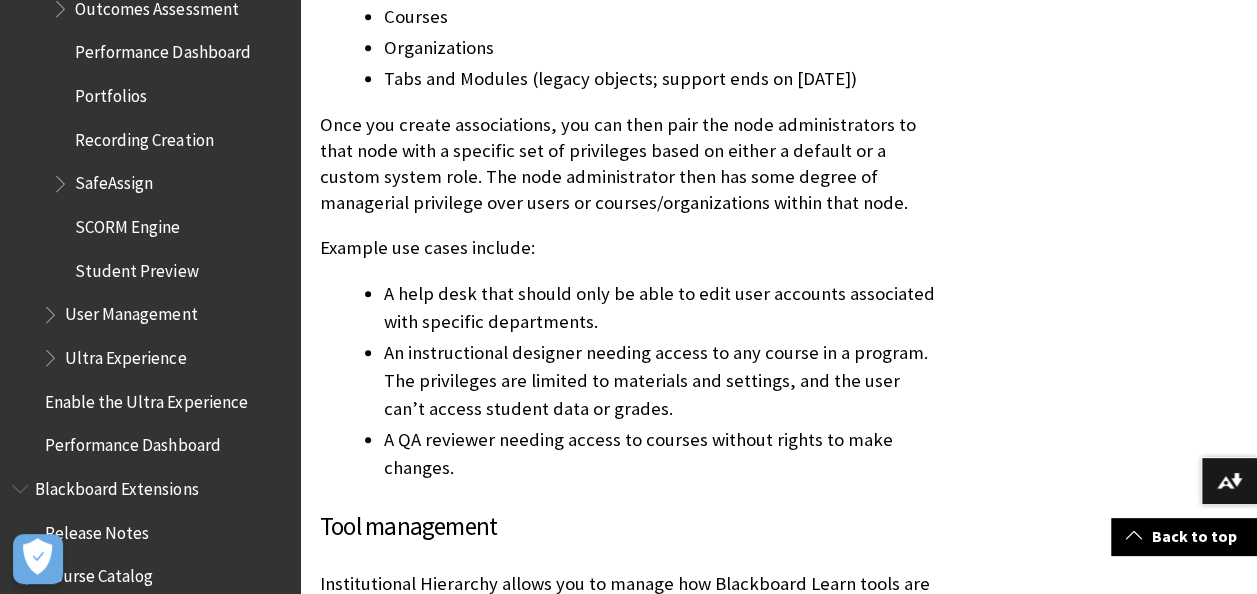 scroll, scrollTop: 4500, scrollLeft: 0, axis: vertical 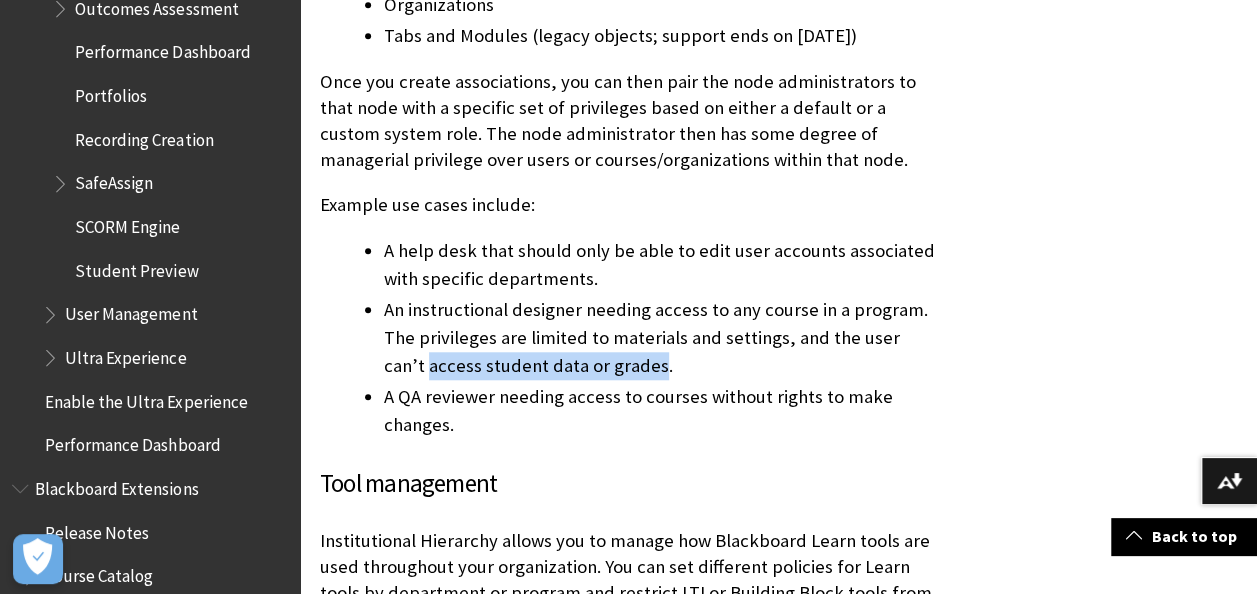 drag, startPoint x: 582, startPoint y: 308, endPoint x: 384, endPoint y: 304, distance: 198.0404 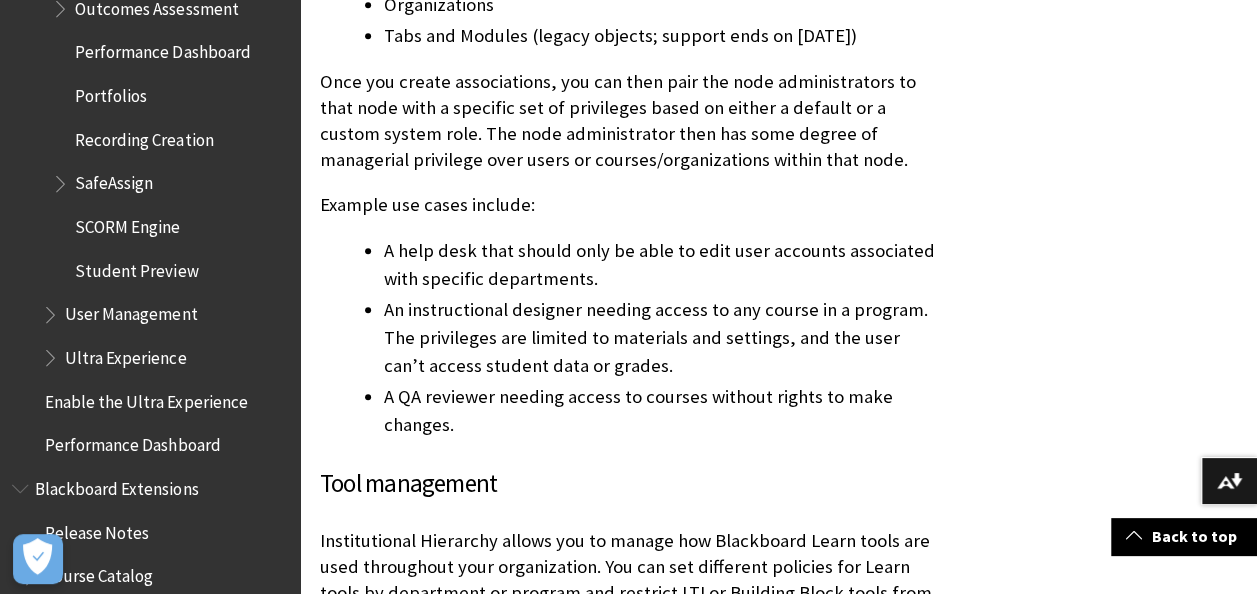 click on "A QA reviewer needing access to courses without rights to make changes." at bounding box center (662, 411) 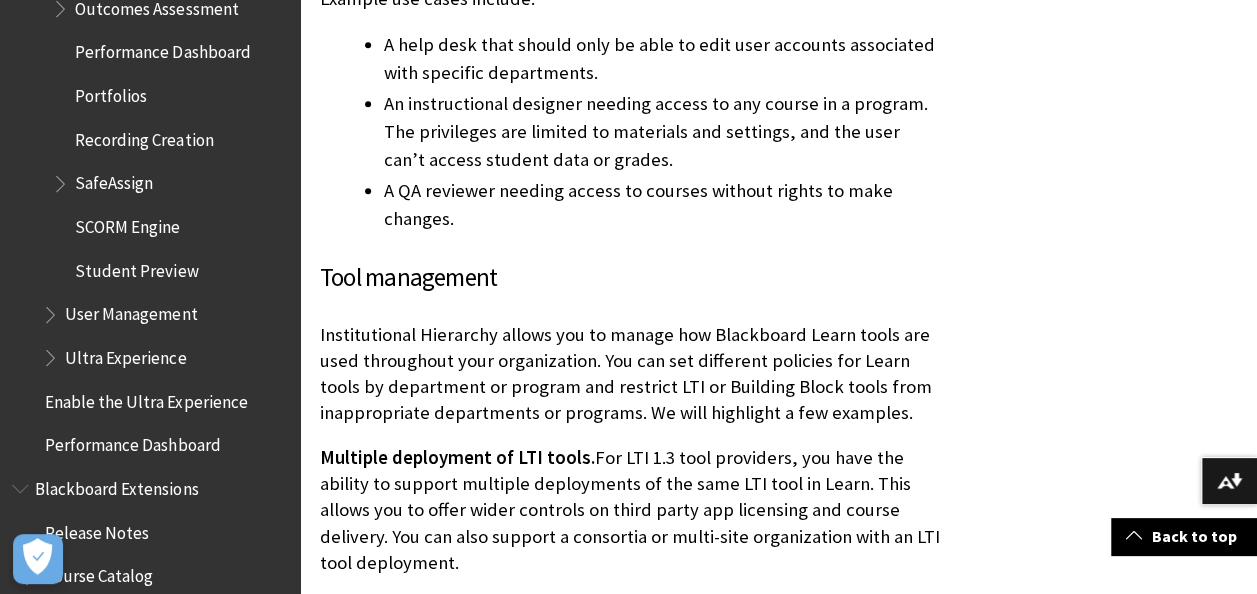 scroll, scrollTop: 4800, scrollLeft: 0, axis: vertical 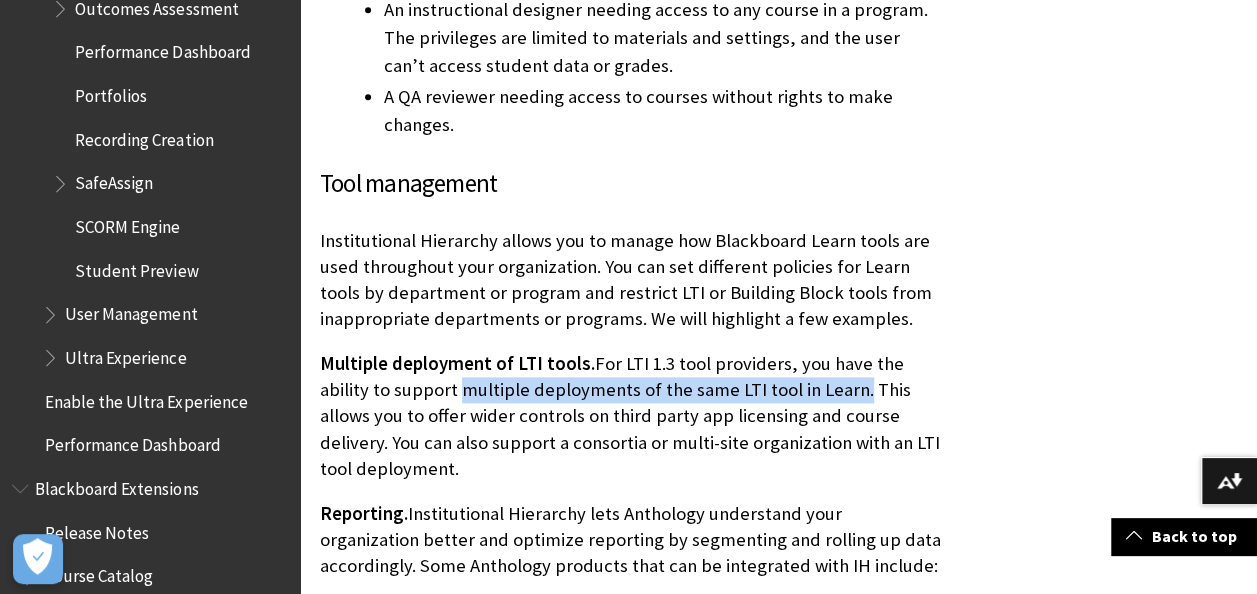 drag, startPoint x: 406, startPoint y: 329, endPoint x: 801, endPoint y: 333, distance: 395.02026 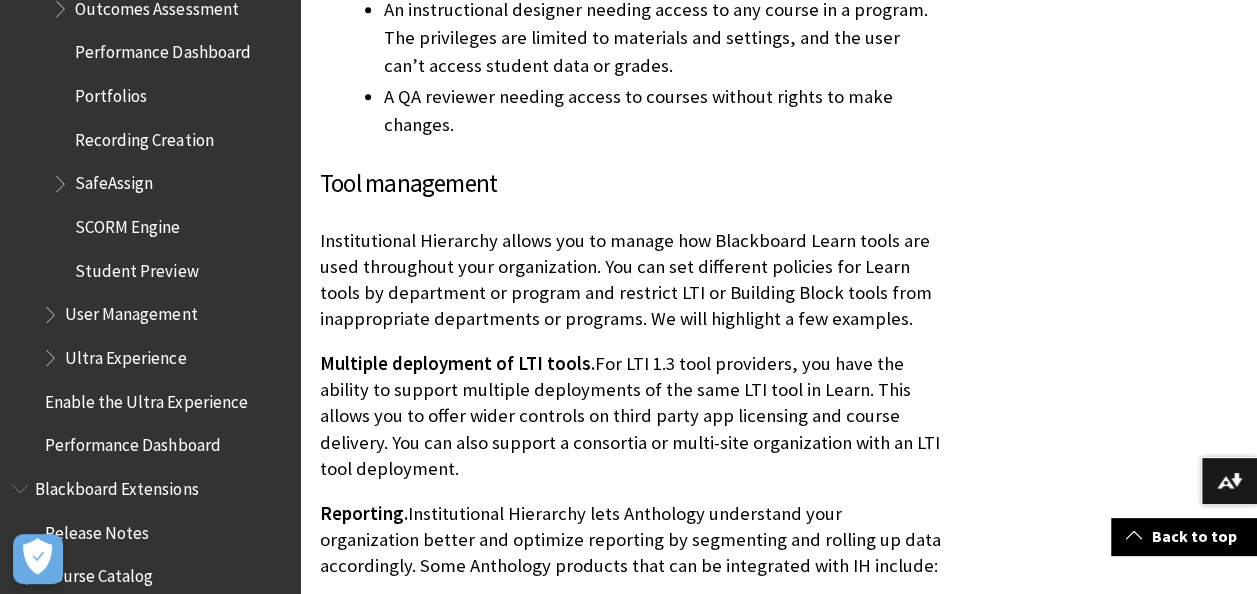click on "Multiple deployment of LTI tools.  For LTI 1.3 tool providers, you have the ability to support multiple deployments of the same LTI tool in Learn. This allows you to offer wider controls on third party app licensing and course delivery. You can also support a consortia or multi-site organization with an LTI tool deployment." at bounding box center (630, 416) 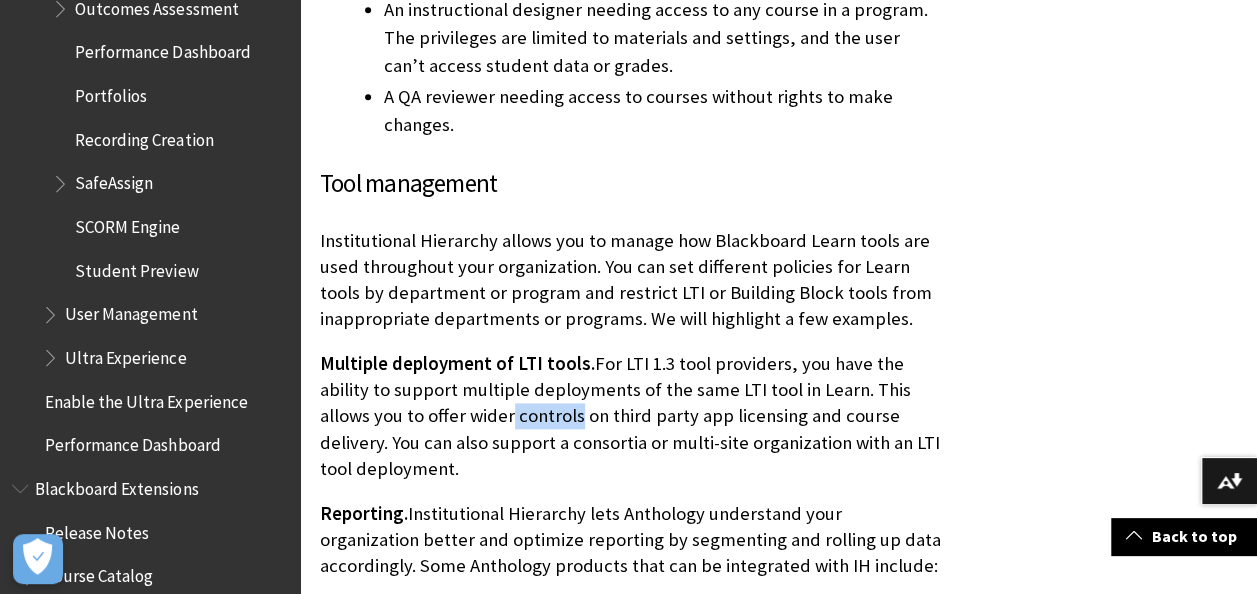 drag, startPoint x: 434, startPoint y: 360, endPoint x: 495, endPoint y: 360, distance: 61 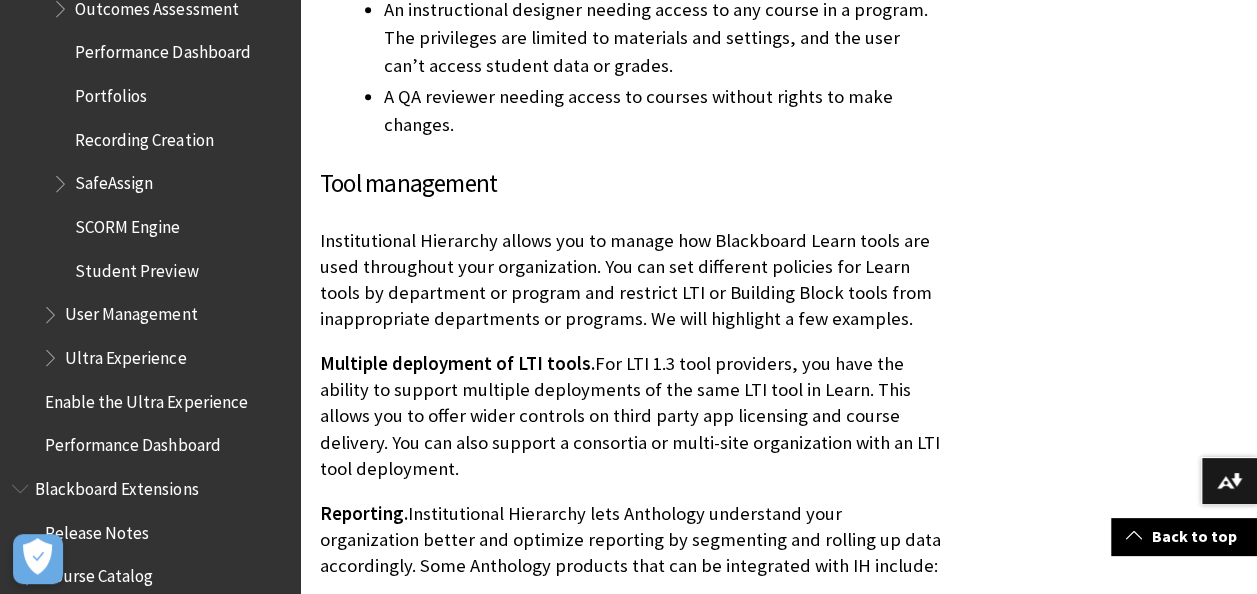 click on "Multiple deployment of LTI tools.  For LTI 1.3 tool providers, you have the ability to support multiple deployments of the same LTI tool in Learn. This allows you to offer wider controls on third party app licensing and course delivery. You can also support a consortia or multi-site organization with an LTI tool deployment." at bounding box center [630, 416] 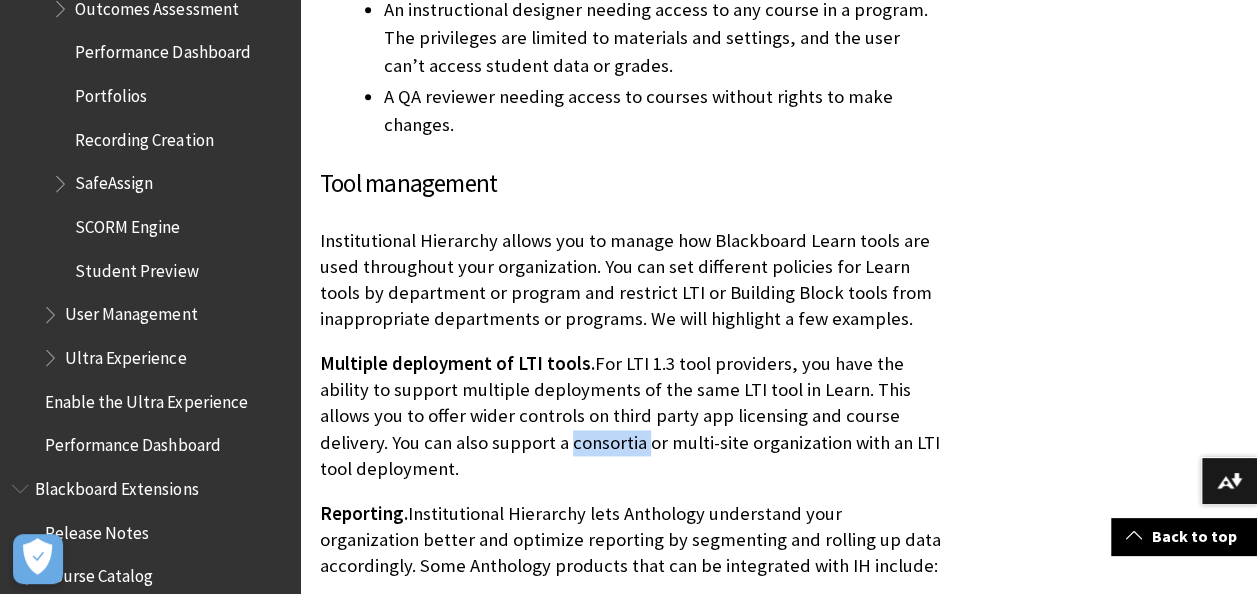 drag, startPoint x: 511, startPoint y: 394, endPoint x: 432, endPoint y: 400, distance: 79.22752 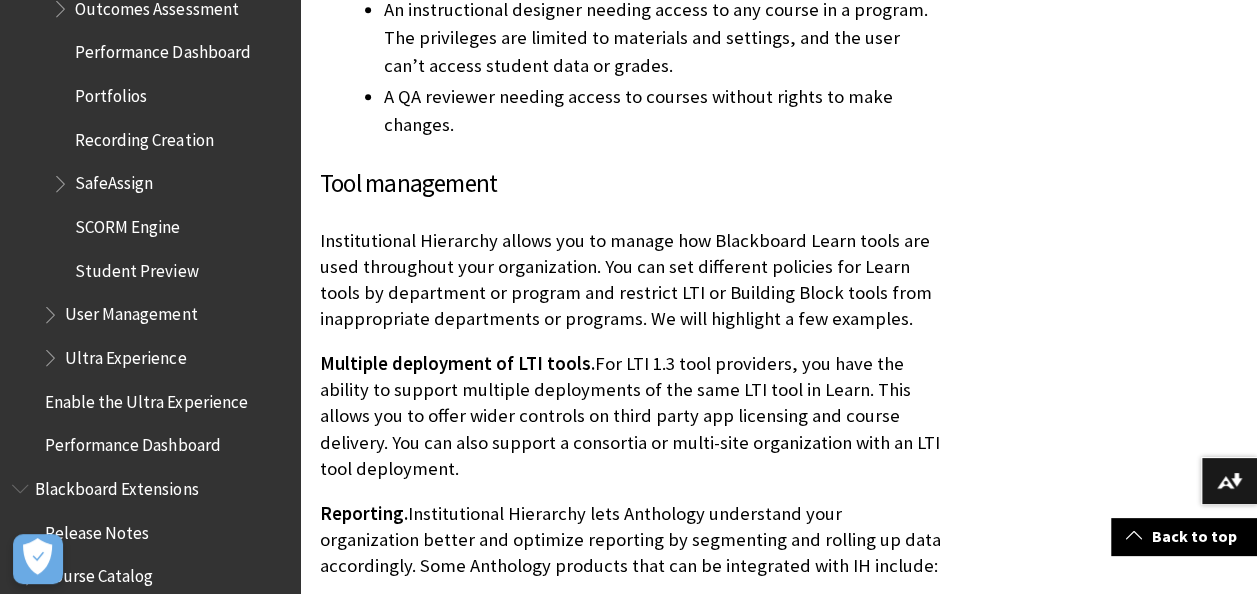 drag, startPoint x: 432, startPoint y: 400, endPoint x: 542, endPoint y: 406, distance: 110.16351 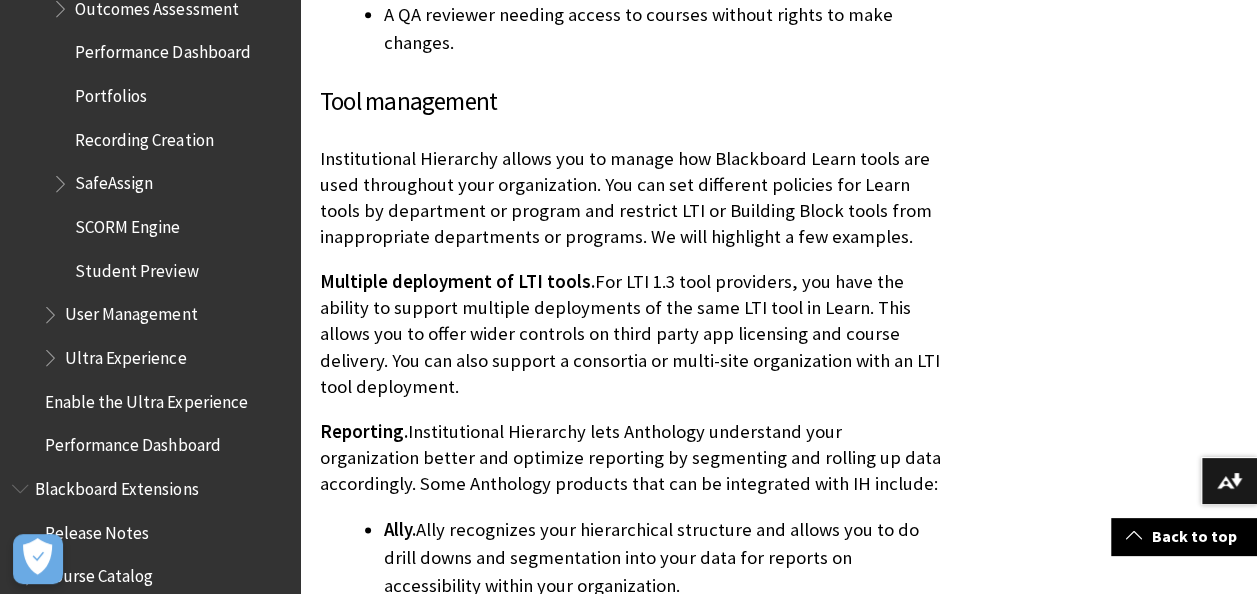 scroll, scrollTop: 5000, scrollLeft: 0, axis: vertical 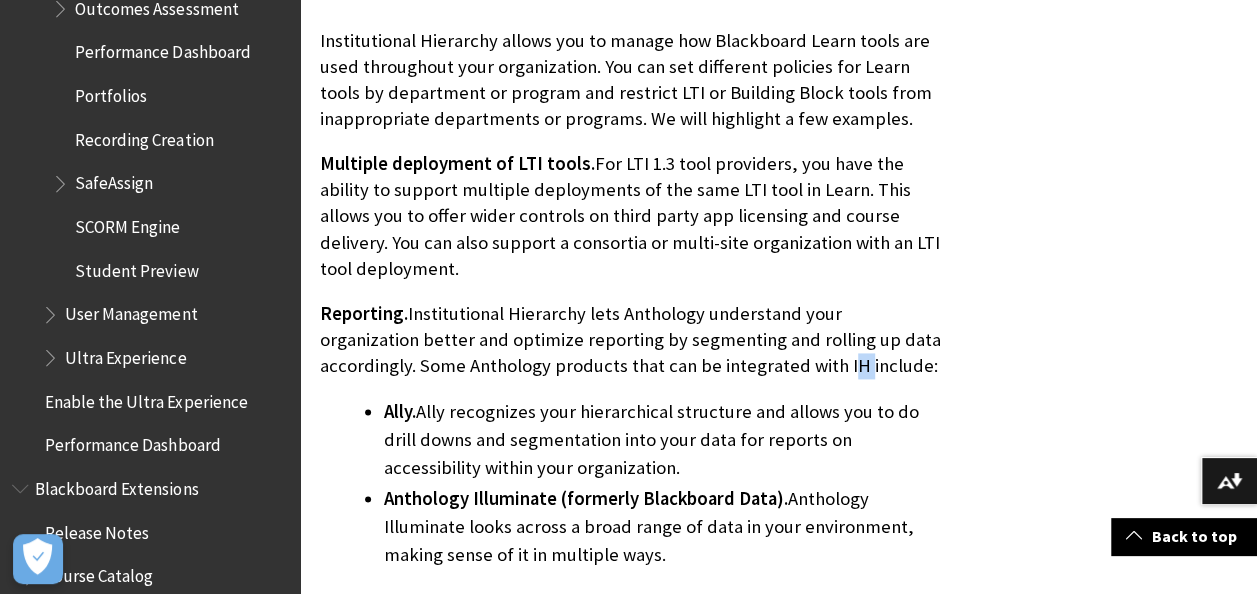 drag, startPoint x: 754, startPoint y: 288, endPoint x: 739, endPoint y: 282, distance: 16.155495 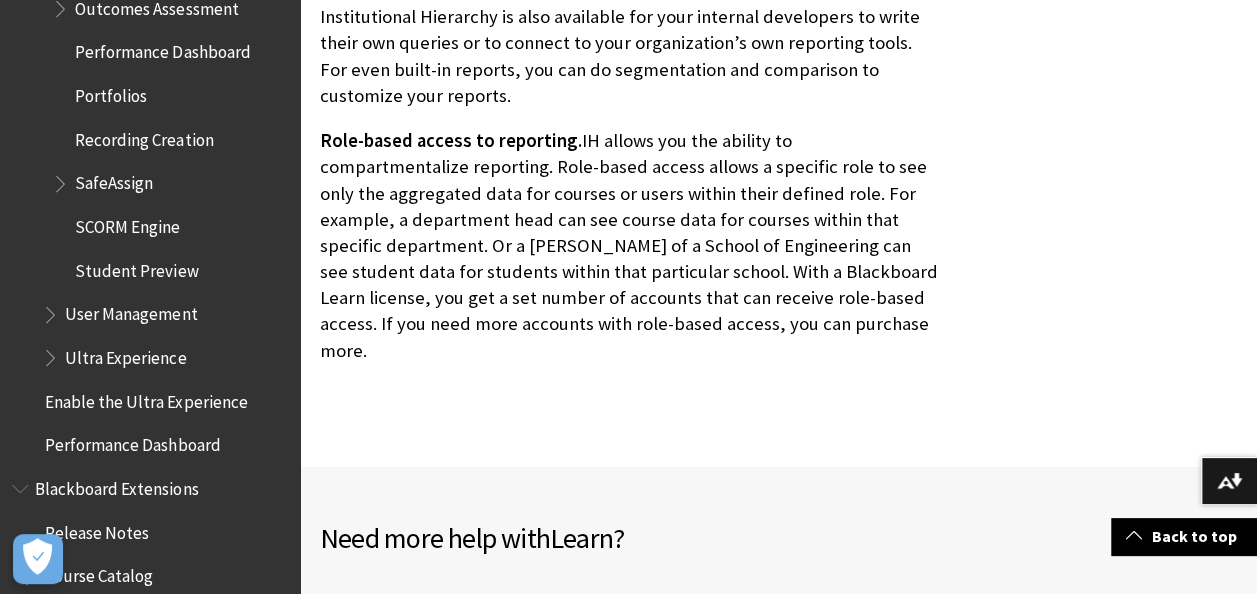 scroll, scrollTop: 5700, scrollLeft: 0, axis: vertical 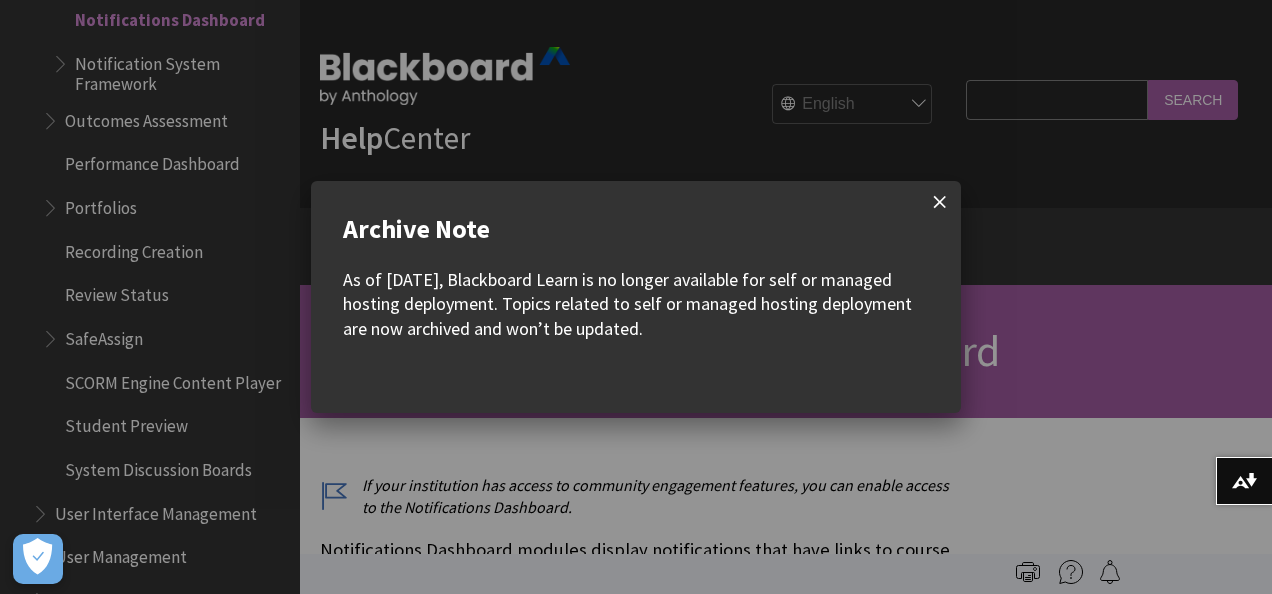 click at bounding box center [940, 202] 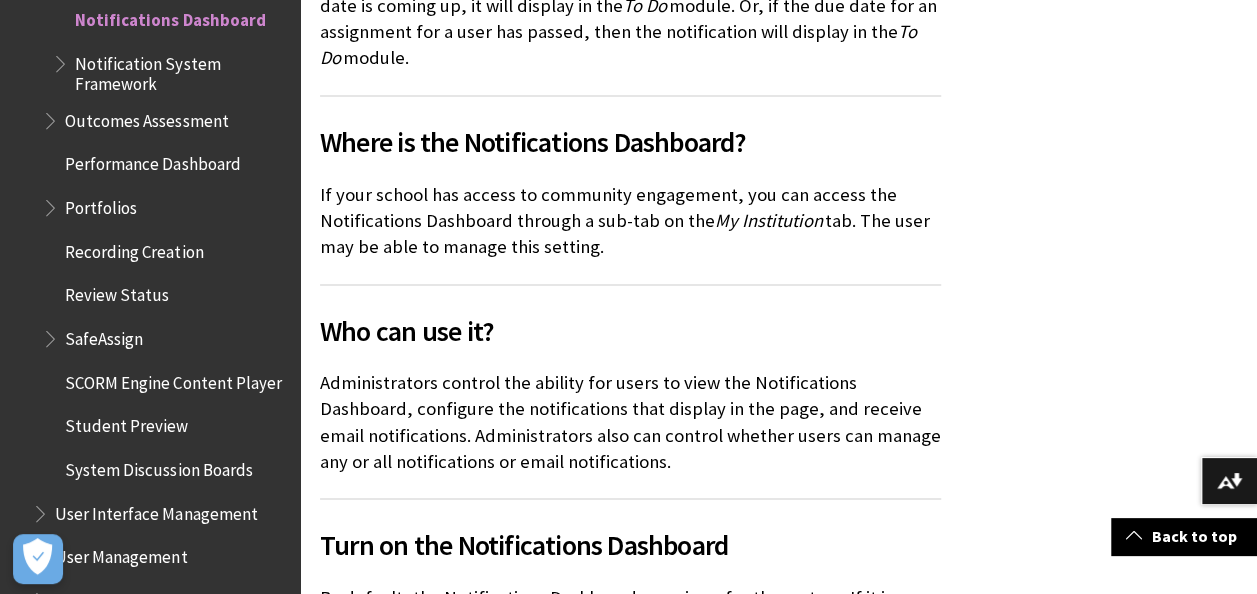 scroll, scrollTop: 2100, scrollLeft: 0, axis: vertical 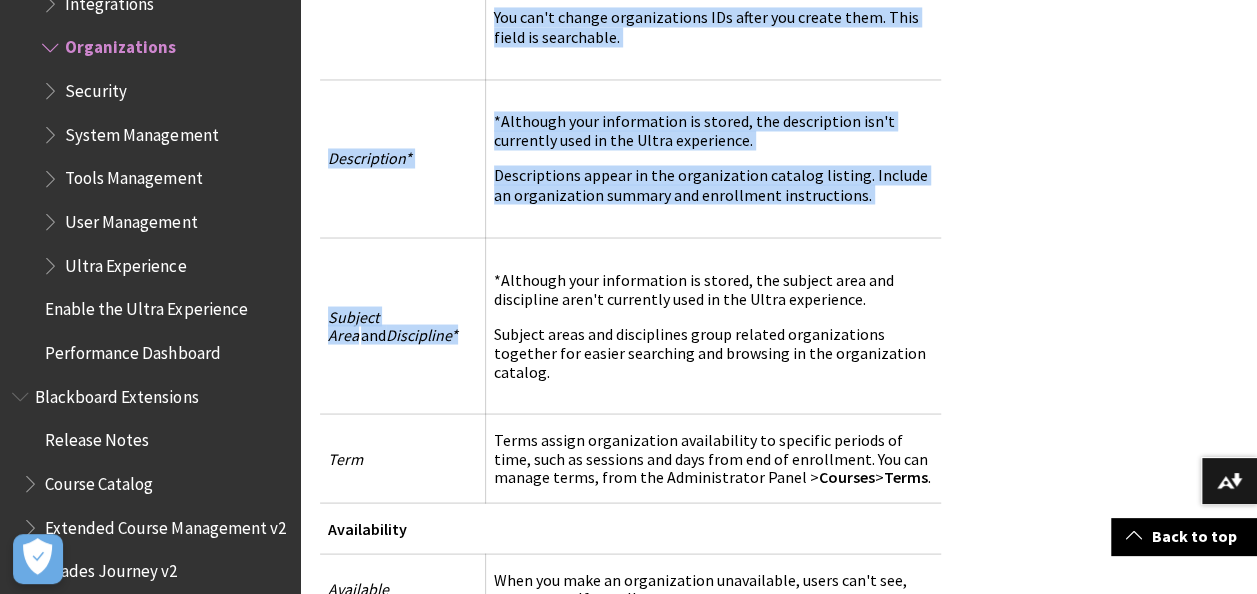 drag, startPoint x: 420, startPoint y: 330, endPoint x: 304, endPoint y: 291, distance: 122.380554 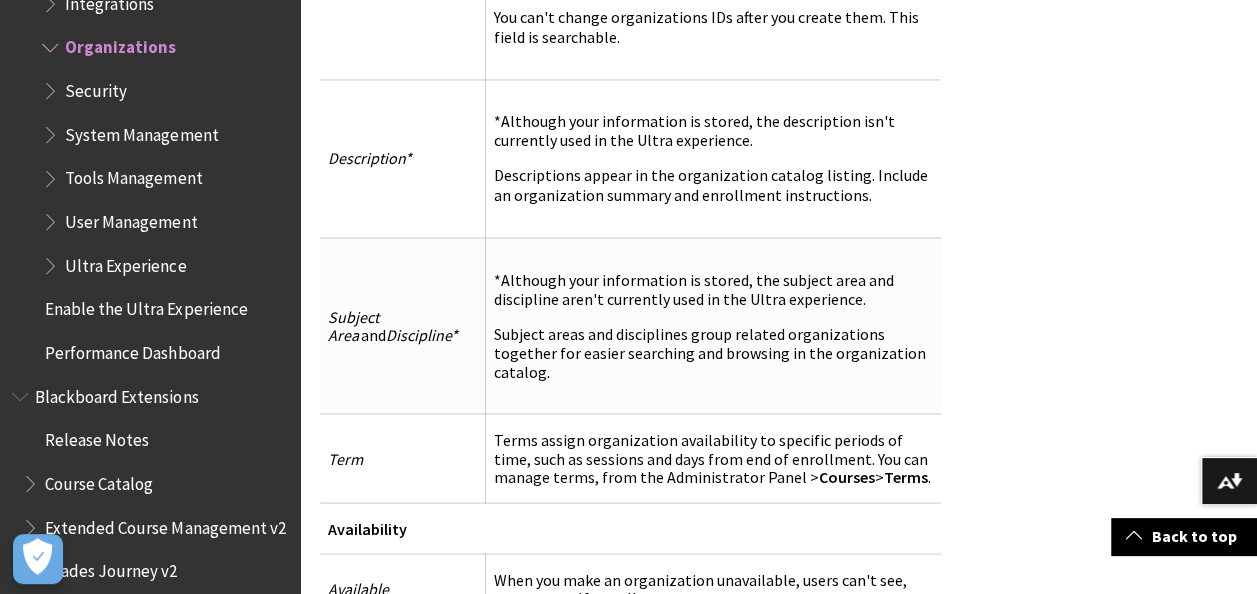 drag, startPoint x: 304, startPoint y: 291, endPoint x: 874, endPoint y: 350, distance: 573.04535 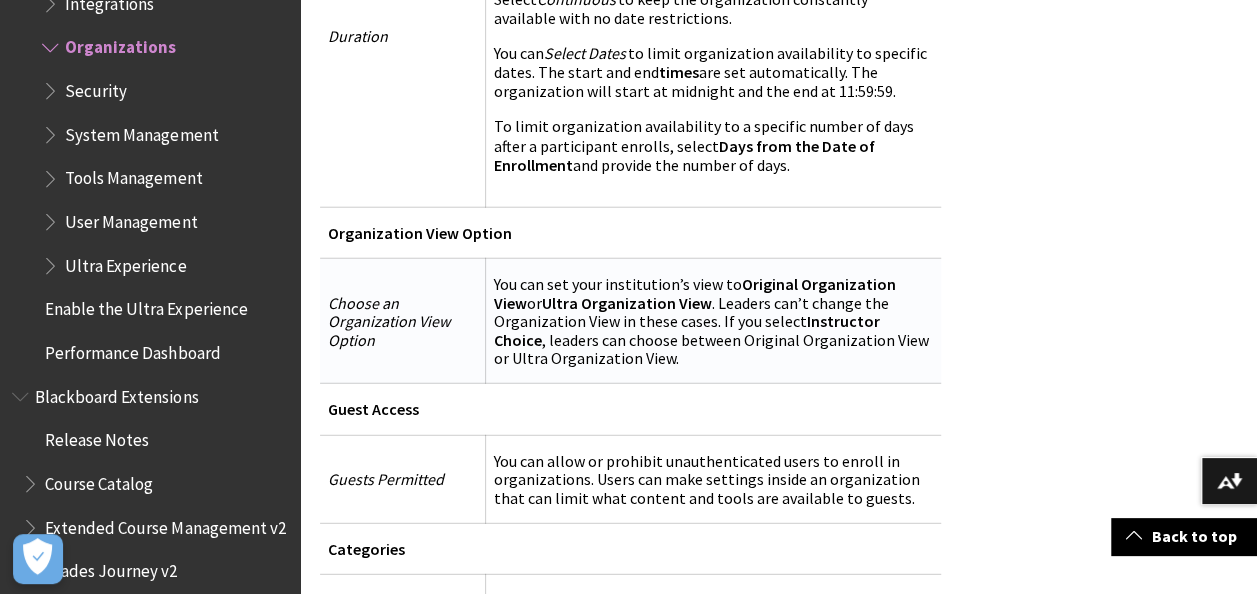 scroll, scrollTop: 2500, scrollLeft: 0, axis: vertical 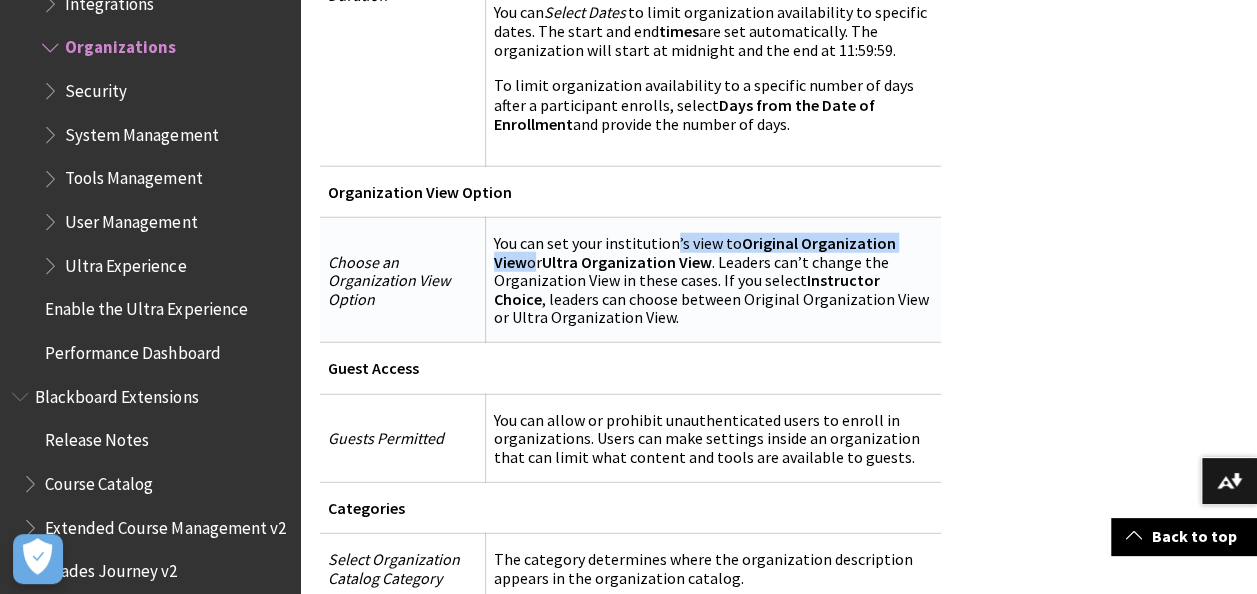 drag, startPoint x: 894, startPoint y: 206, endPoint x: 650, endPoint y: 196, distance: 244.20483 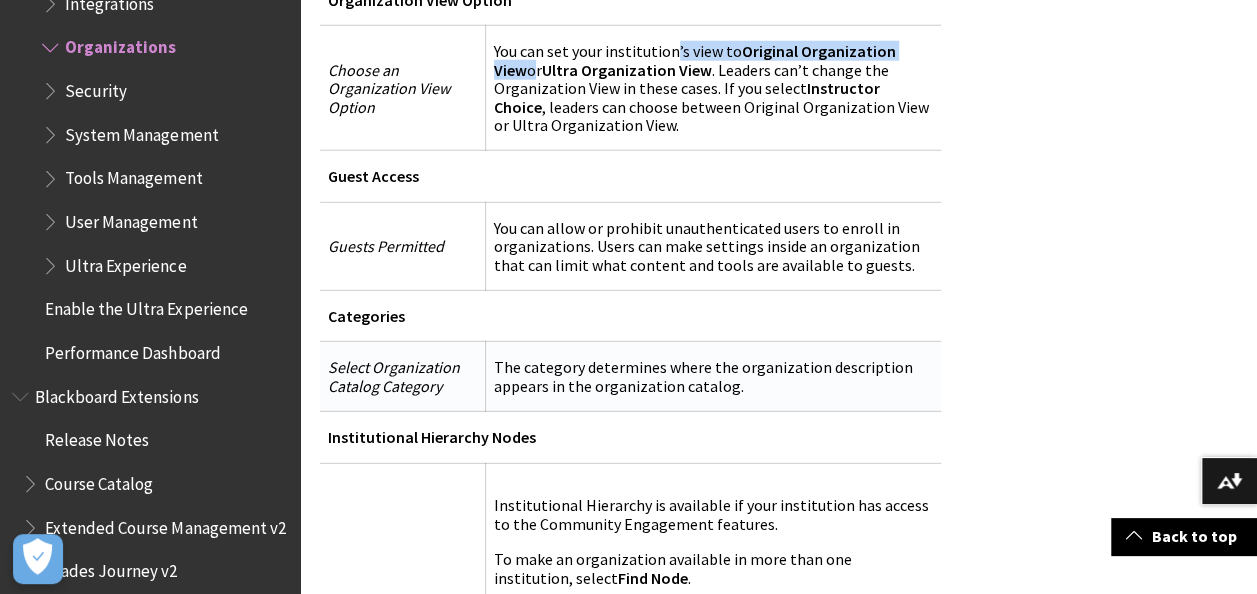 scroll, scrollTop: 2700, scrollLeft: 0, axis: vertical 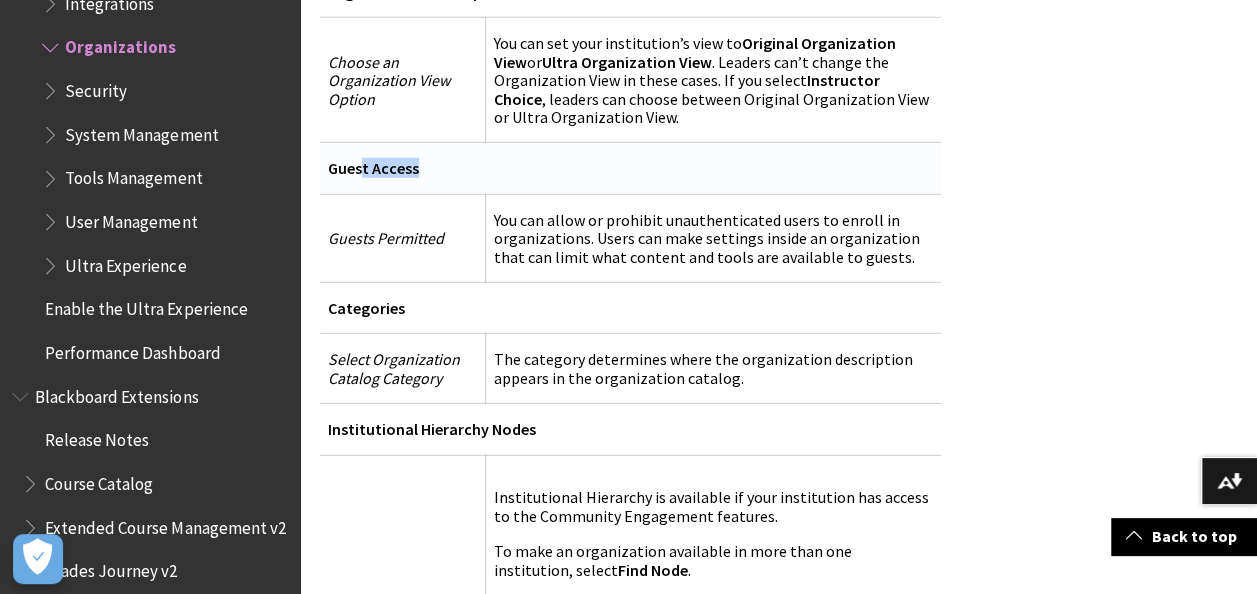 drag, startPoint x: 424, startPoint y: 106, endPoint x: 360, endPoint y: 101, distance: 64.195015 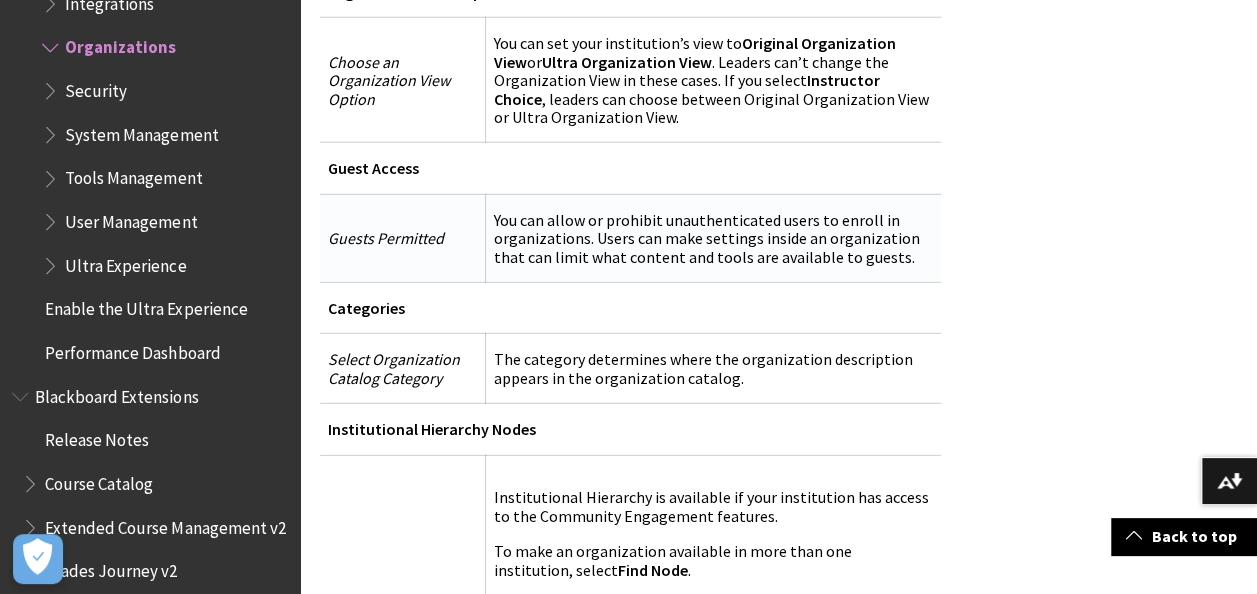 drag, startPoint x: 360, startPoint y: 101, endPoint x: 648, endPoint y: 180, distance: 298.63858 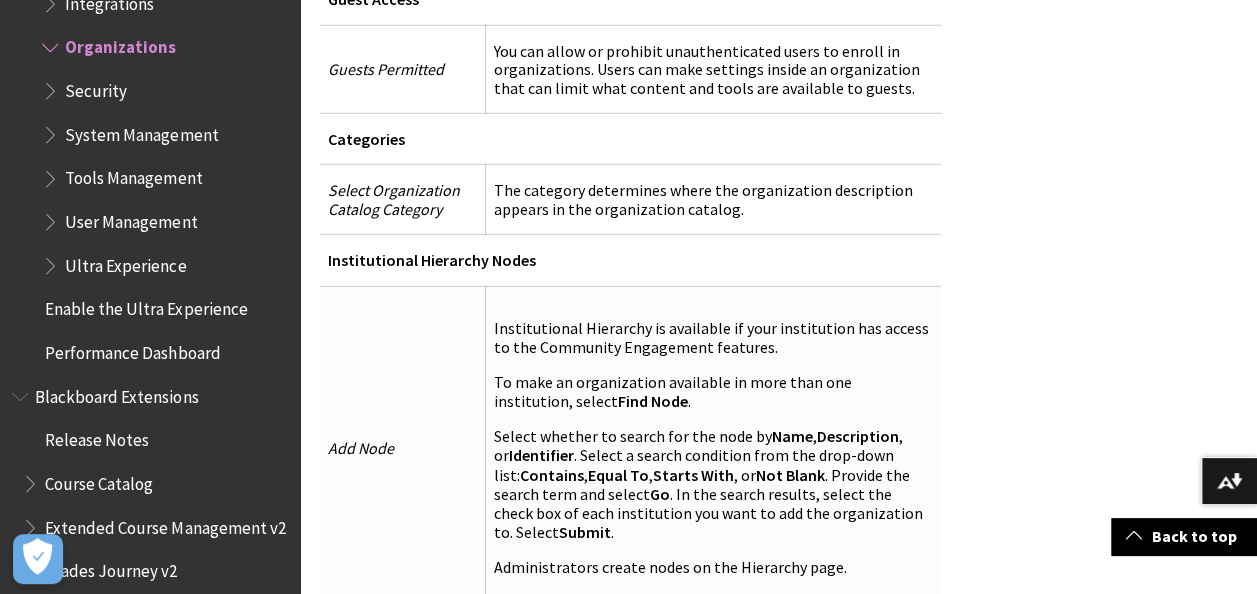 scroll, scrollTop: 2900, scrollLeft: 0, axis: vertical 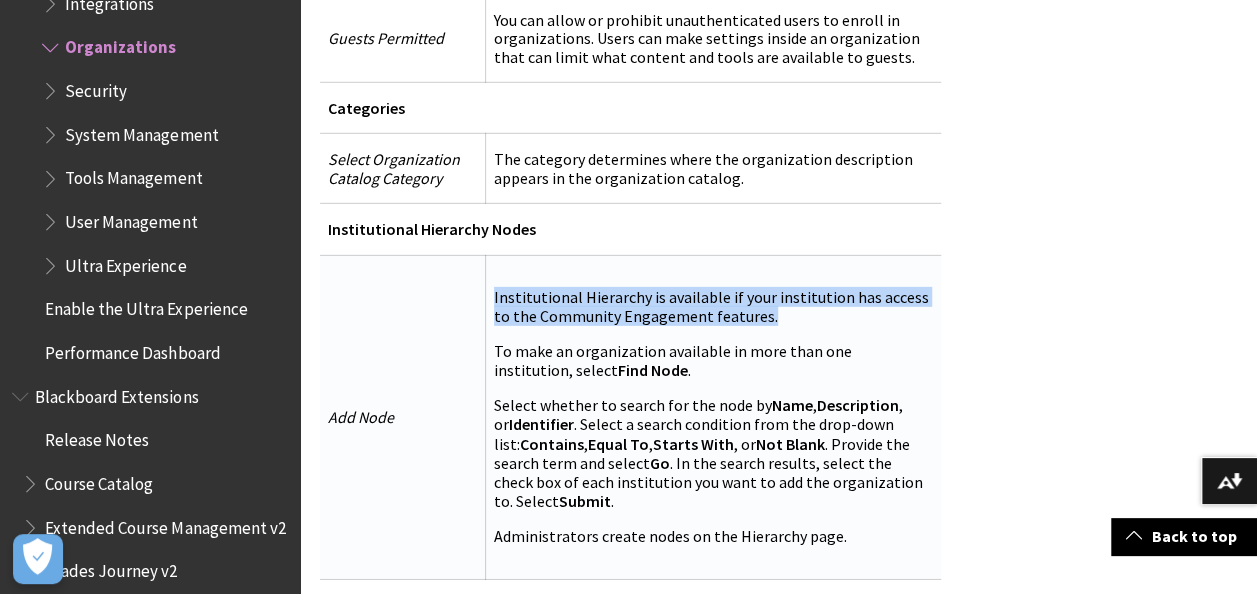 drag, startPoint x: 732, startPoint y: 276, endPoint x: 450, endPoint y: 258, distance: 282.57388 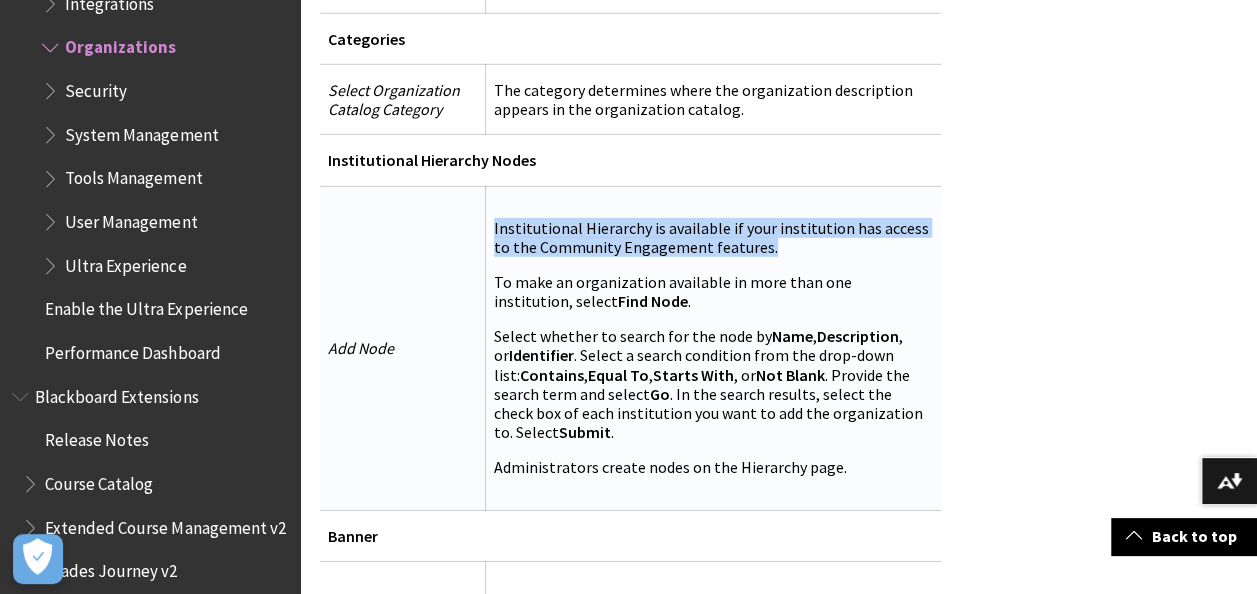 scroll, scrollTop: 3000, scrollLeft: 0, axis: vertical 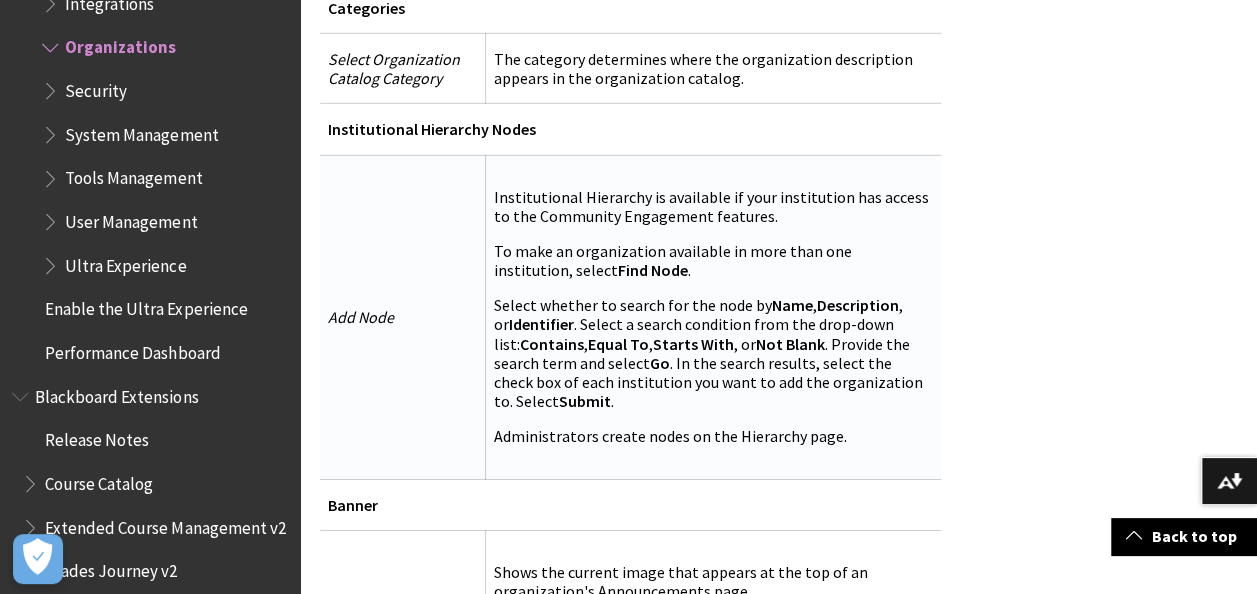 click on "Institutional Hierarchy is available if your institution has access to the Community Engagement features. To make an organization available in more than one institution, select  Find Node . Select whether to search for the node by  Name ,  Description , or  Identifier . Select a search condition from the drop-down list:  Contains ,  Equal To ,  Starts With , or  Not Blank . Provide the search term and select  Go . In the search results, select the check box of each institution you want to add the organization to. Select  Submit . Administrators create nodes on the Hierarchy page." at bounding box center (713, 317) 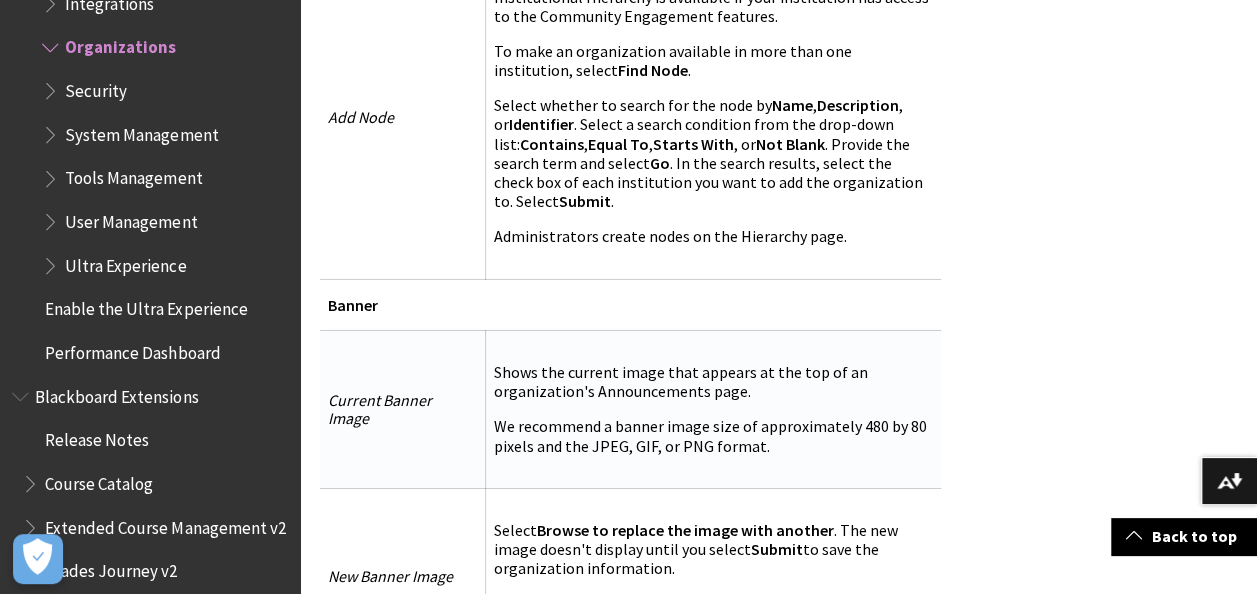 scroll, scrollTop: 3300, scrollLeft: 0, axis: vertical 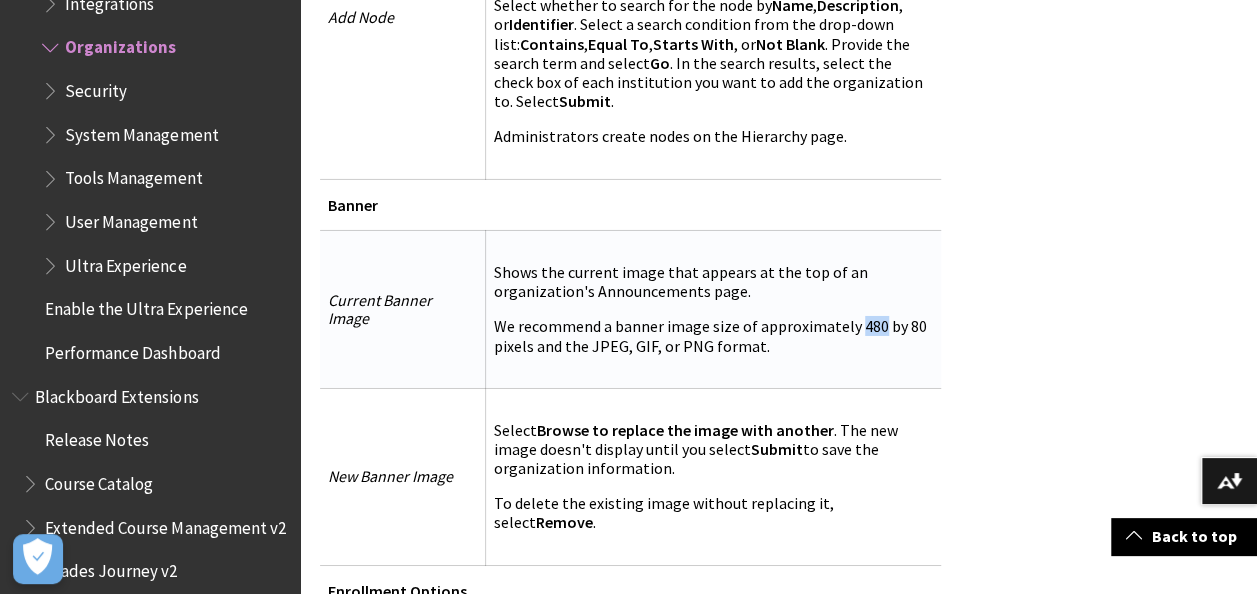drag, startPoint x: 856, startPoint y: 264, endPoint x: 836, endPoint y: 266, distance: 20.09975 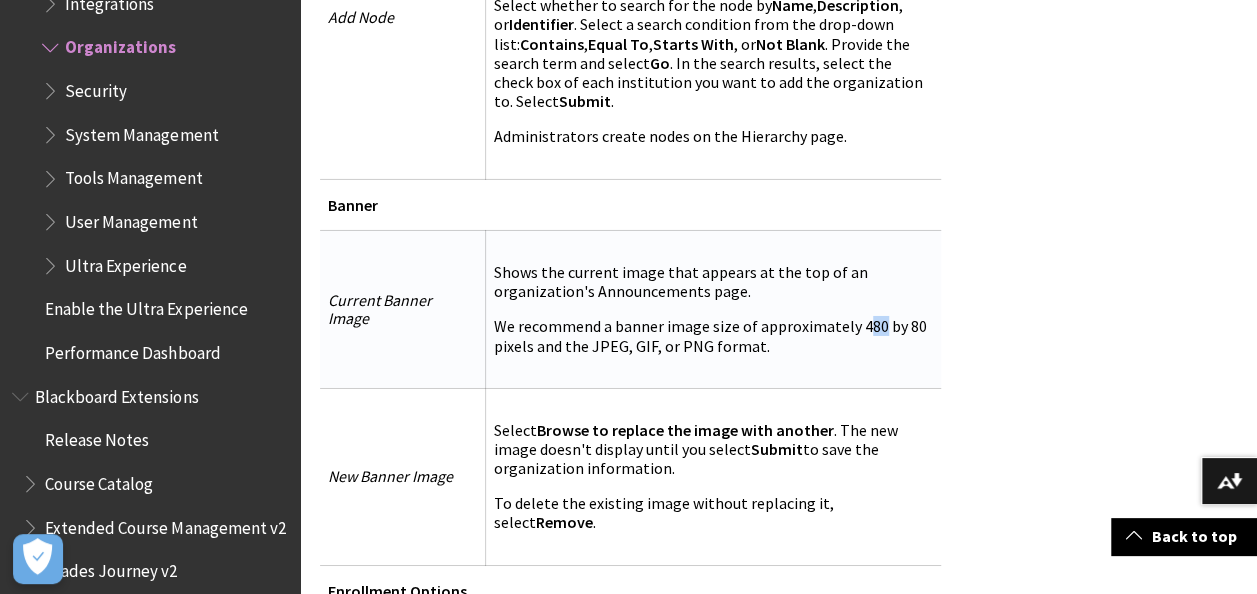 click on "We recommend a banner image size of approximately 480 by 80 pixels and the JPEG, GIF, or PNG format." at bounding box center (713, 336) 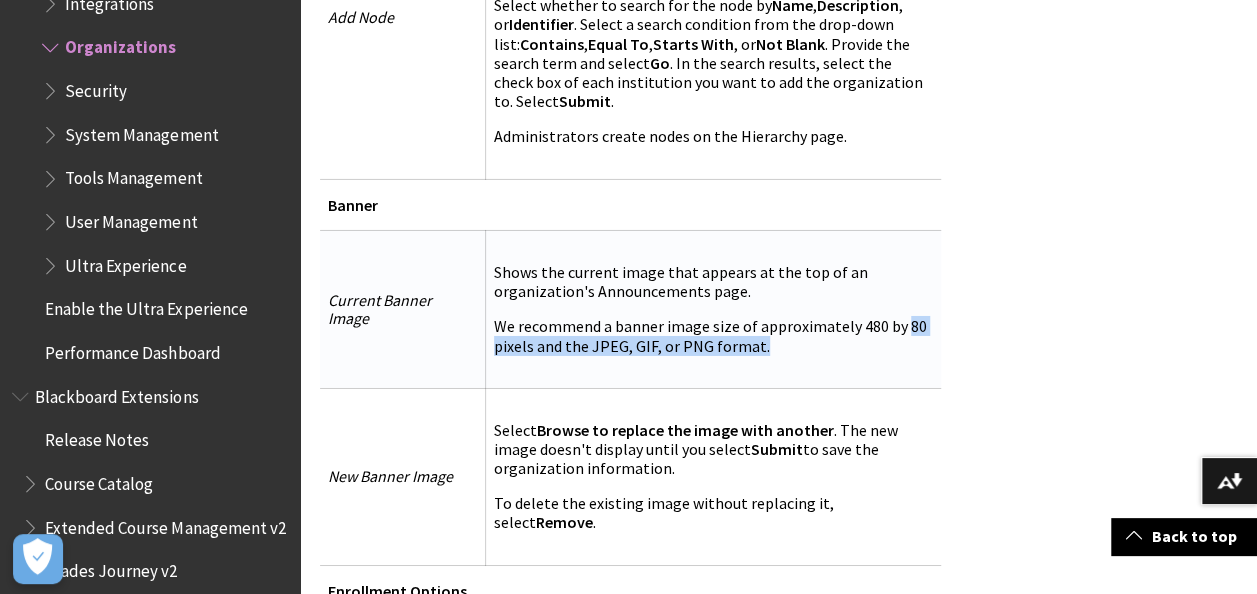 drag, startPoint x: 880, startPoint y: 263, endPoint x: 896, endPoint y: 272, distance: 18.35756 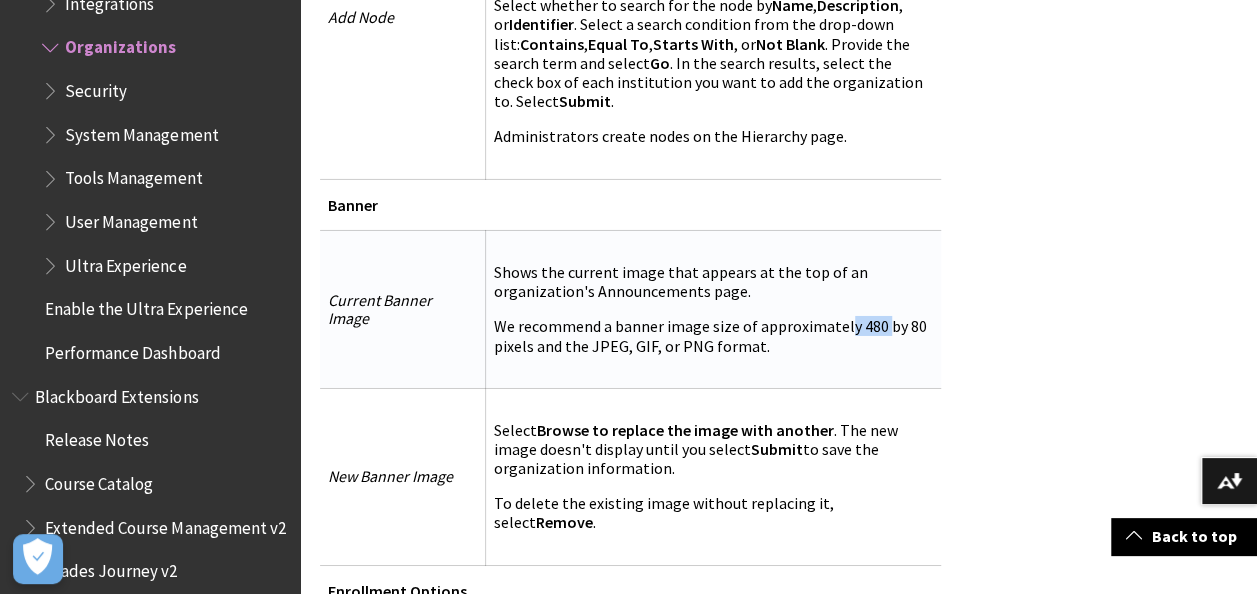 drag, startPoint x: 858, startPoint y: 268, endPoint x: 819, endPoint y: 268, distance: 39 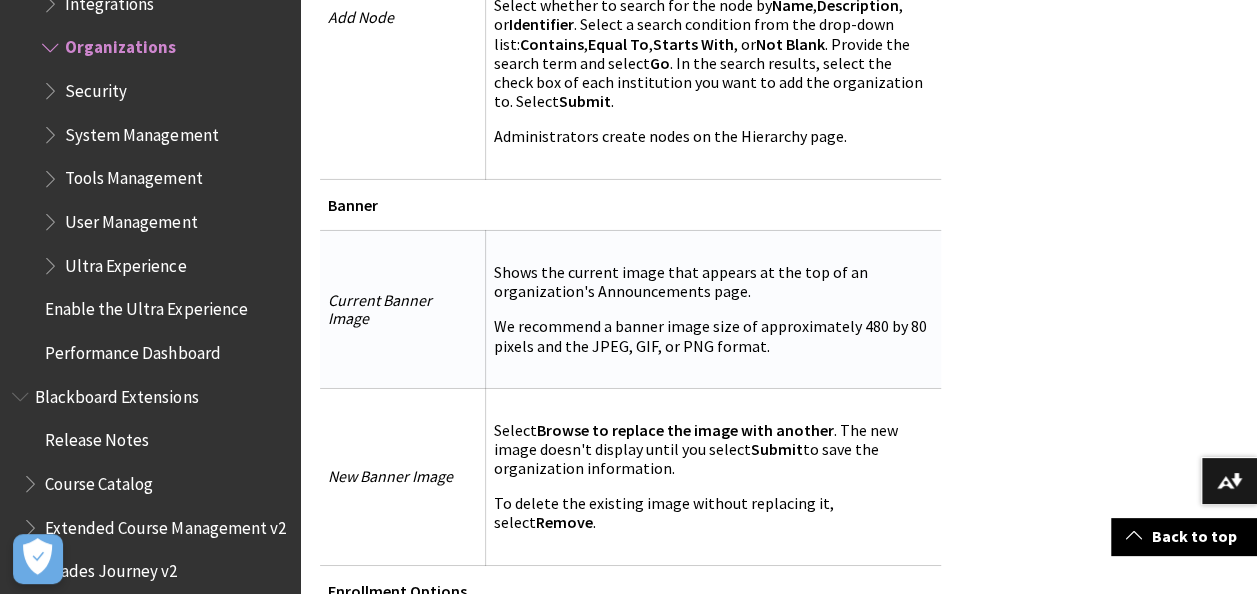 drag, startPoint x: 819, startPoint y: 268, endPoint x: 556, endPoint y: 255, distance: 263.3211 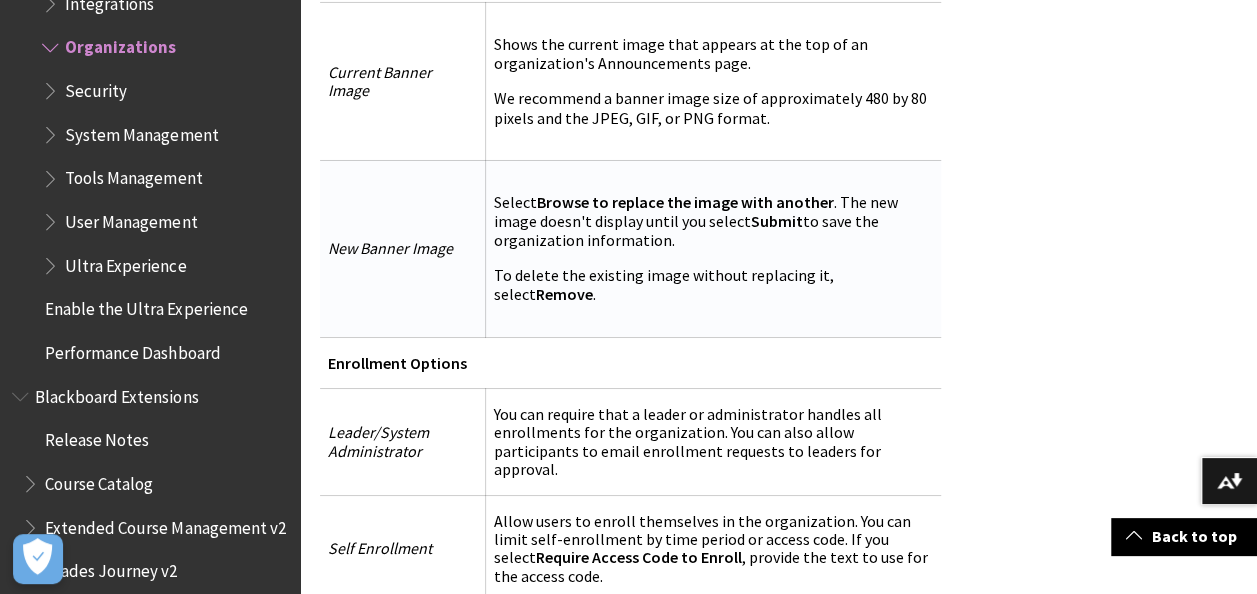 scroll, scrollTop: 3600, scrollLeft: 0, axis: vertical 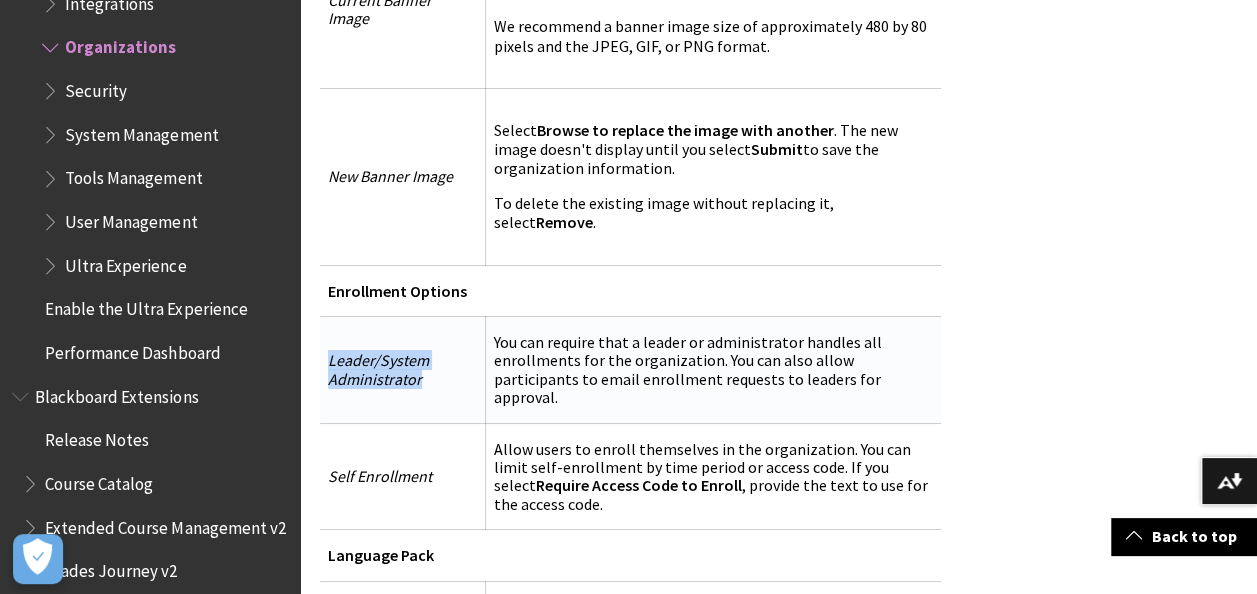 drag, startPoint x: 397, startPoint y: 285, endPoint x: 322, endPoint y: 260, distance: 79.05694 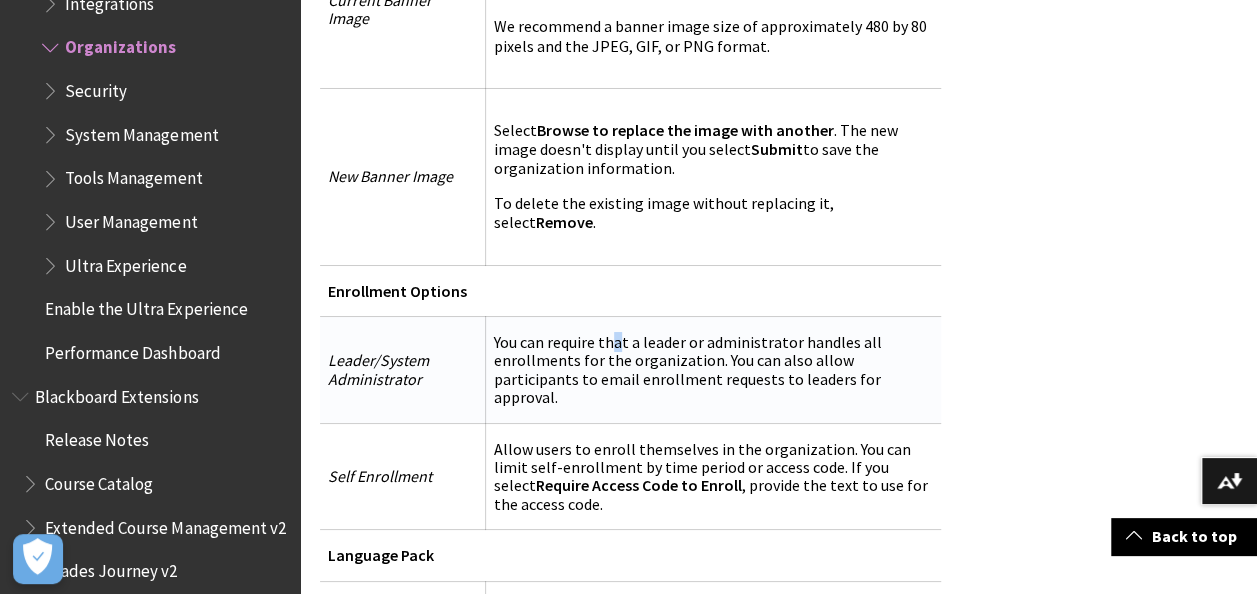 drag, startPoint x: 322, startPoint y: 260, endPoint x: 600, endPoint y: 257, distance: 278.01617 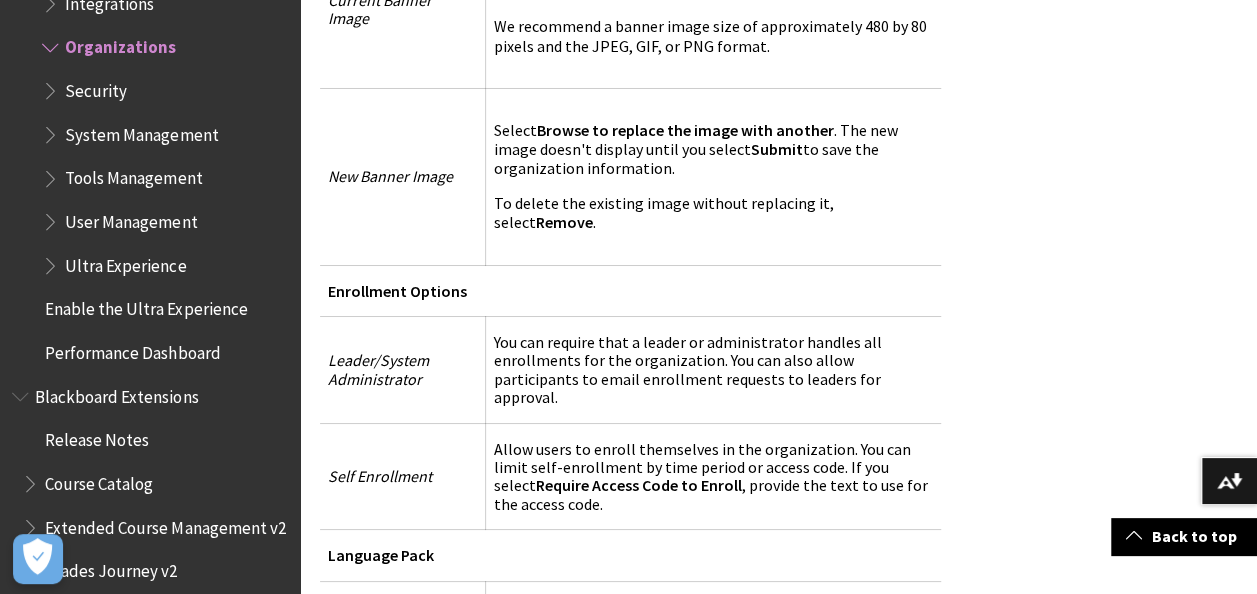 drag, startPoint x: 600, startPoint y: 257, endPoint x: 959, endPoint y: 292, distance: 360.7021 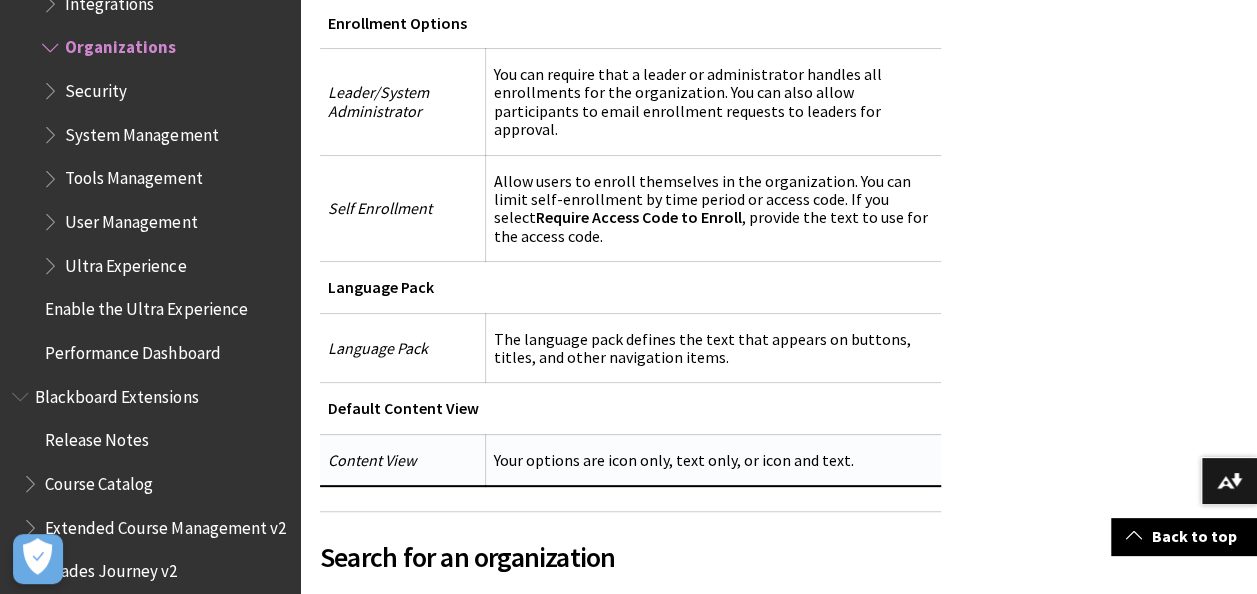 scroll, scrollTop: 3900, scrollLeft: 0, axis: vertical 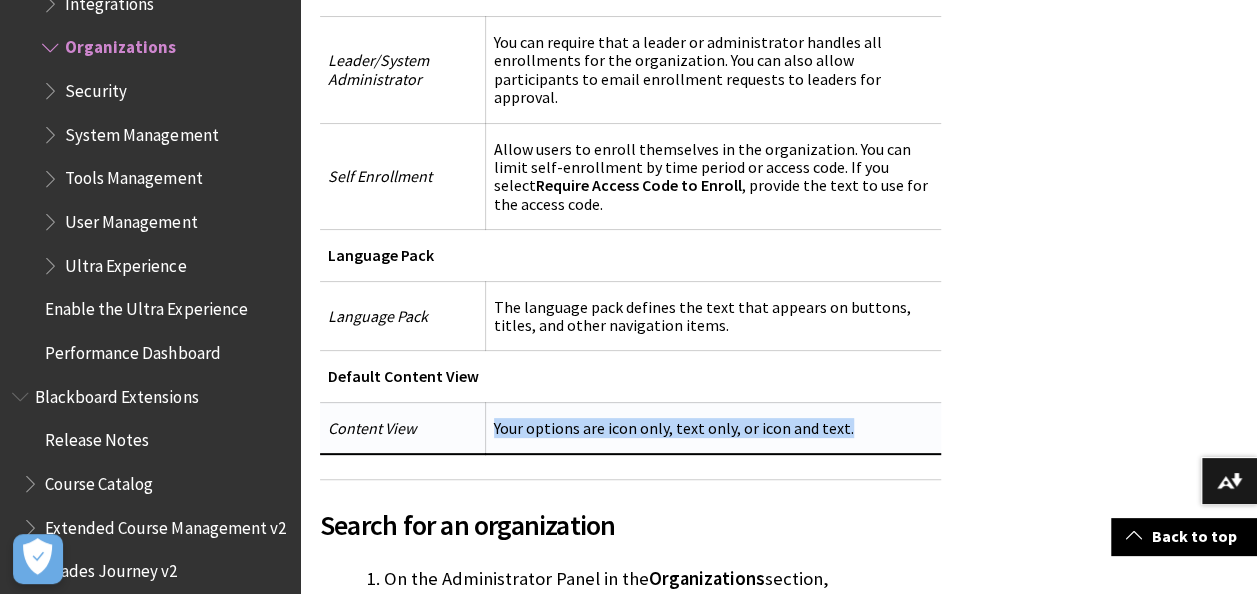 drag, startPoint x: 862, startPoint y: 296, endPoint x: 451, endPoint y: 303, distance: 411.0596 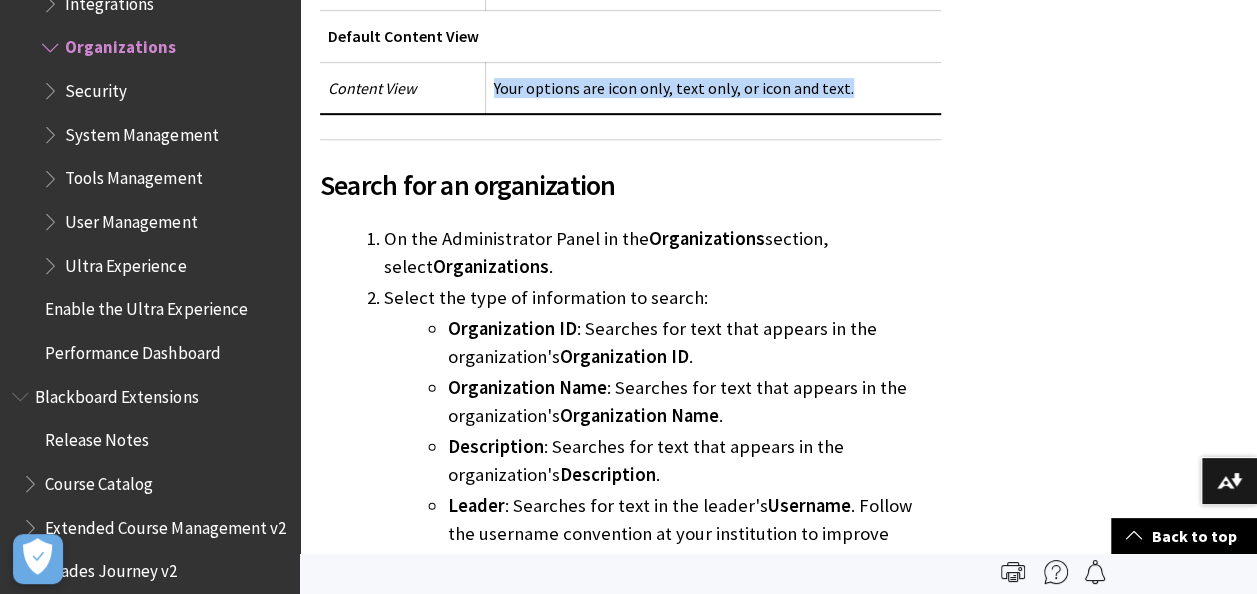 scroll, scrollTop: 4200, scrollLeft: 0, axis: vertical 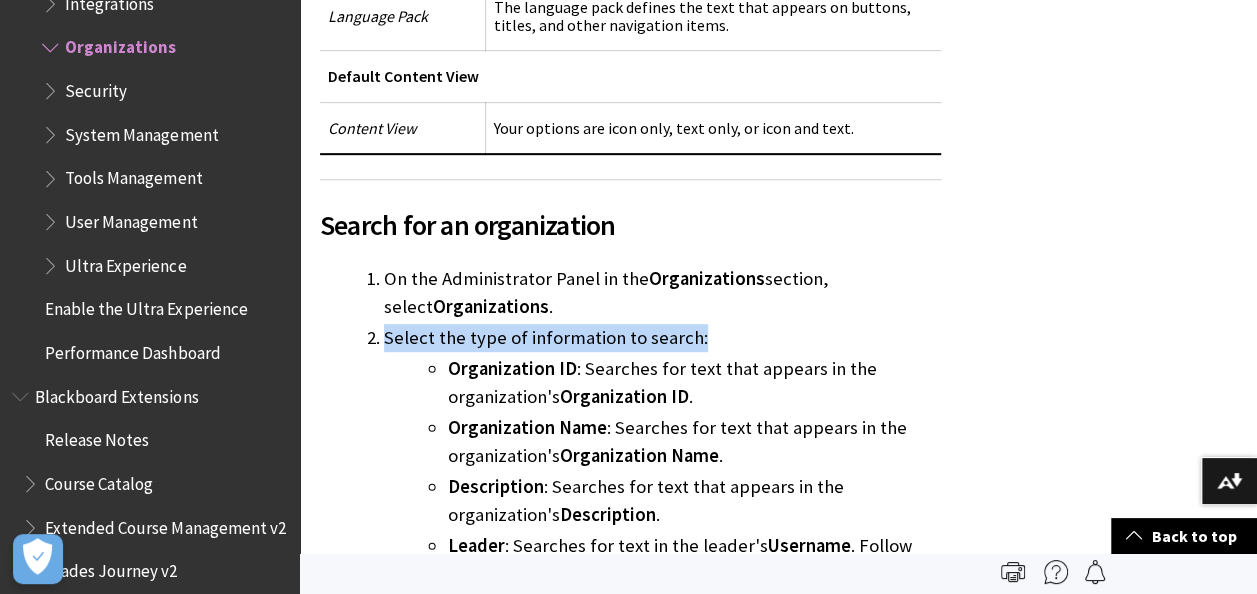 drag, startPoint x: 753, startPoint y: 202, endPoint x: 694, endPoint y: 221, distance: 61.983868 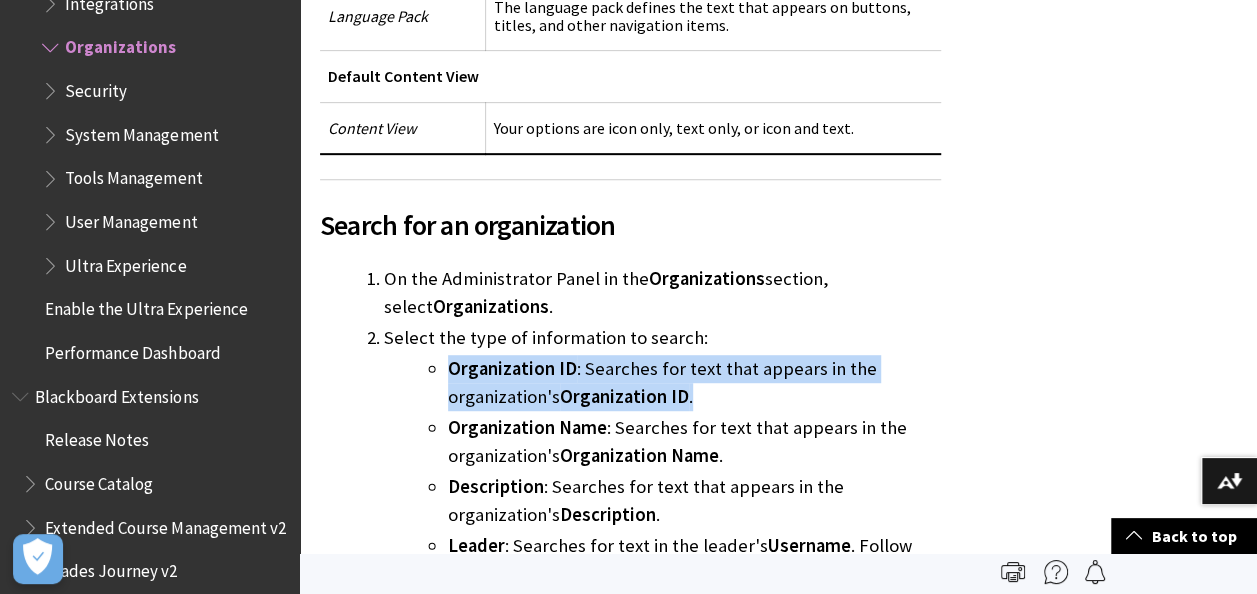 drag, startPoint x: 672, startPoint y: 257, endPoint x: 443, endPoint y: 252, distance: 229.05458 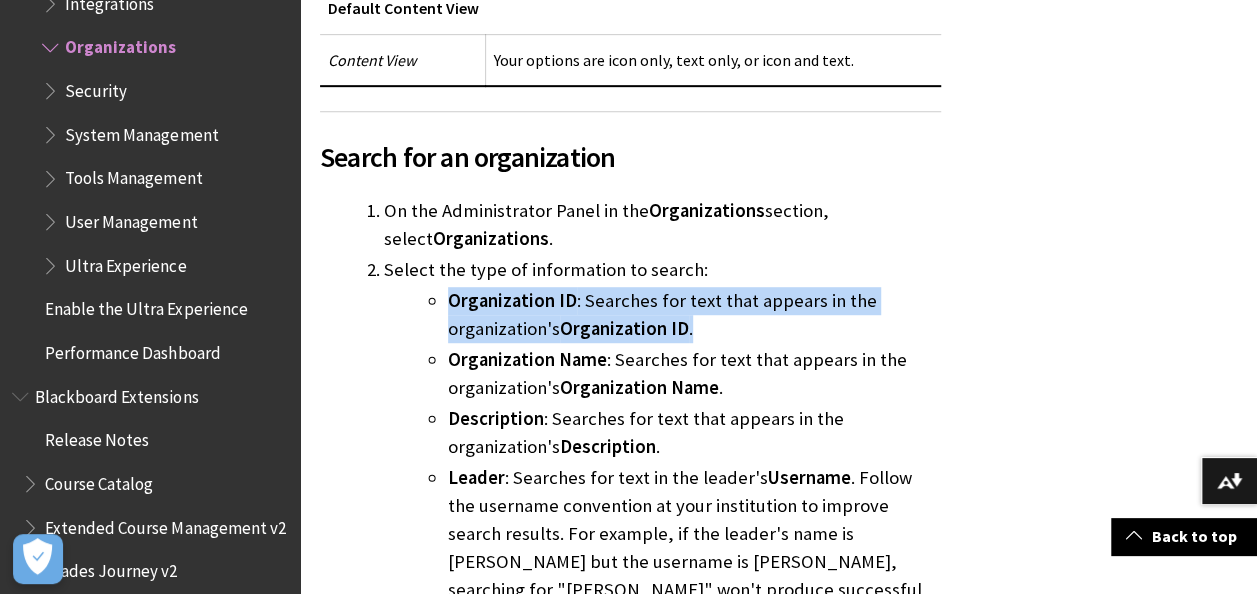 scroll, scrollTop: 4300, scrollLeft: 0, axis: vertical 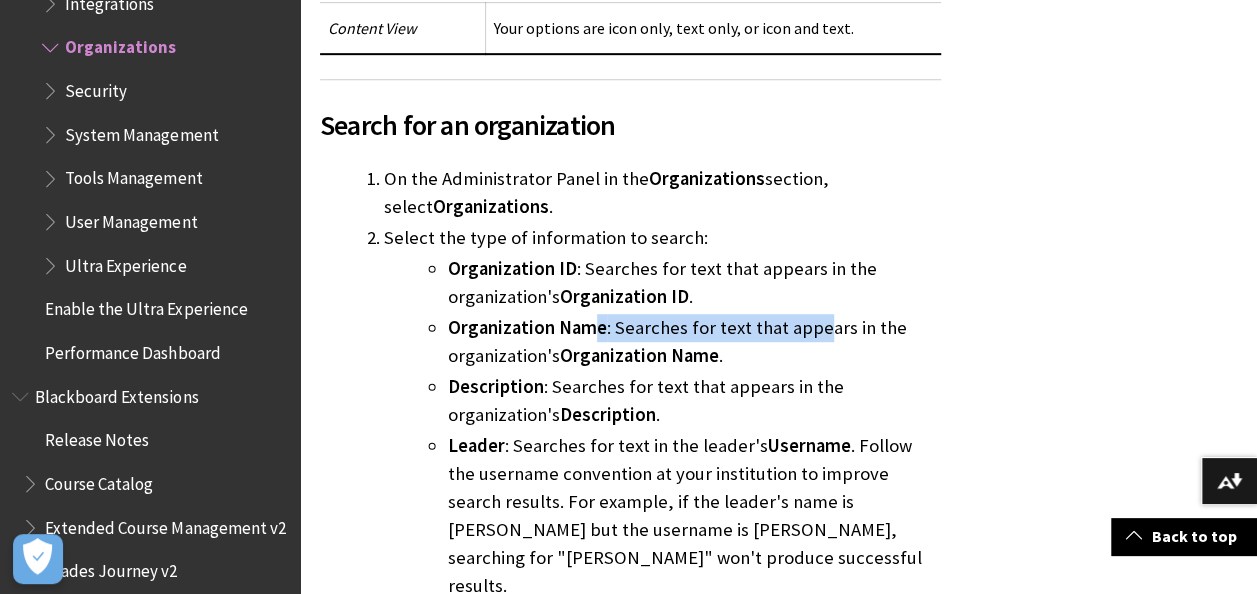 drag, startPoint x: 817, startPoint y: 203, endPoint x: 590, endPoint y: 192, distance: 227.26636 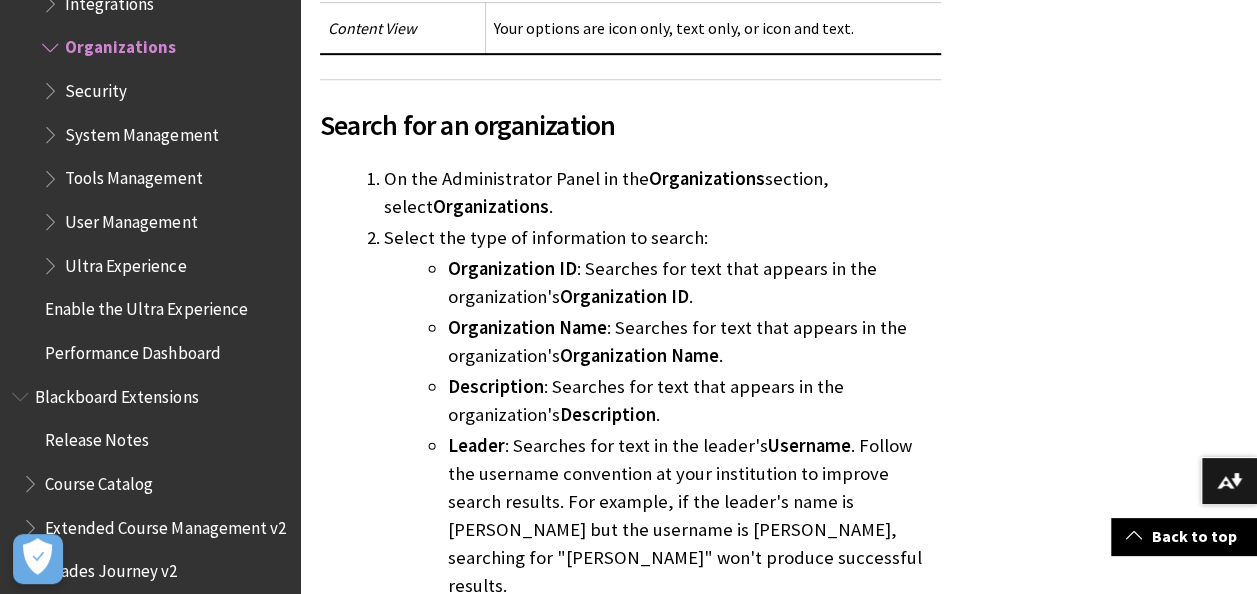 drag, startPoint x: 590, startPoint y: 192, endPoint x: 736, endPoint y: 234, distance: 151.92104 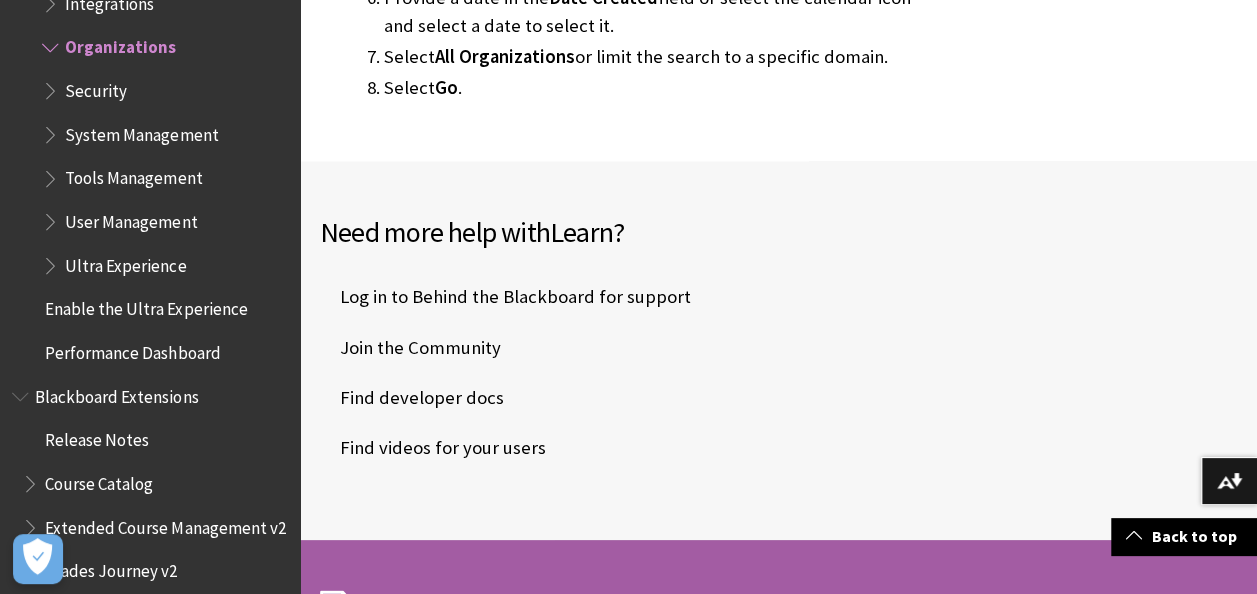 scroll, scrollTop: 5200, scrollLeft: 0, axis: vertical 